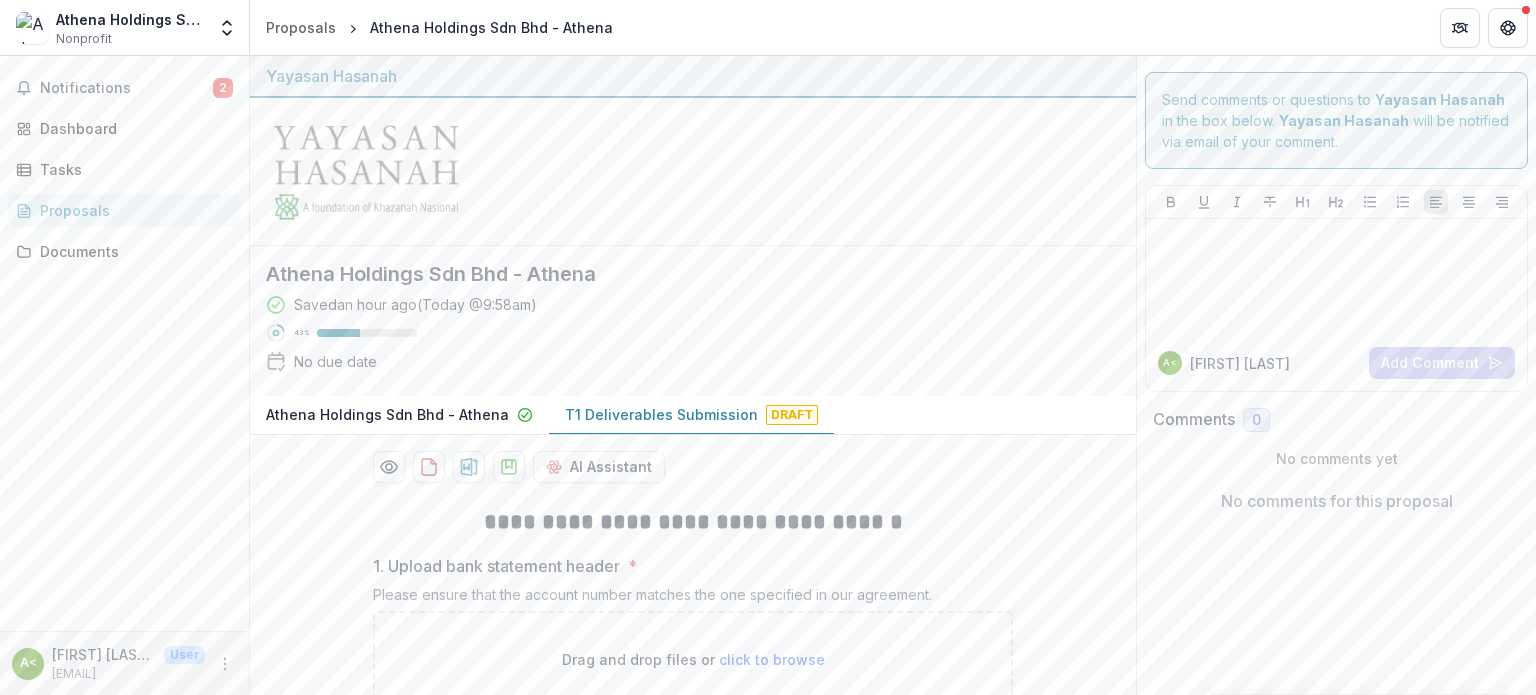 scroll, scrollTop: 0, scrollLeft: 0, axis: both 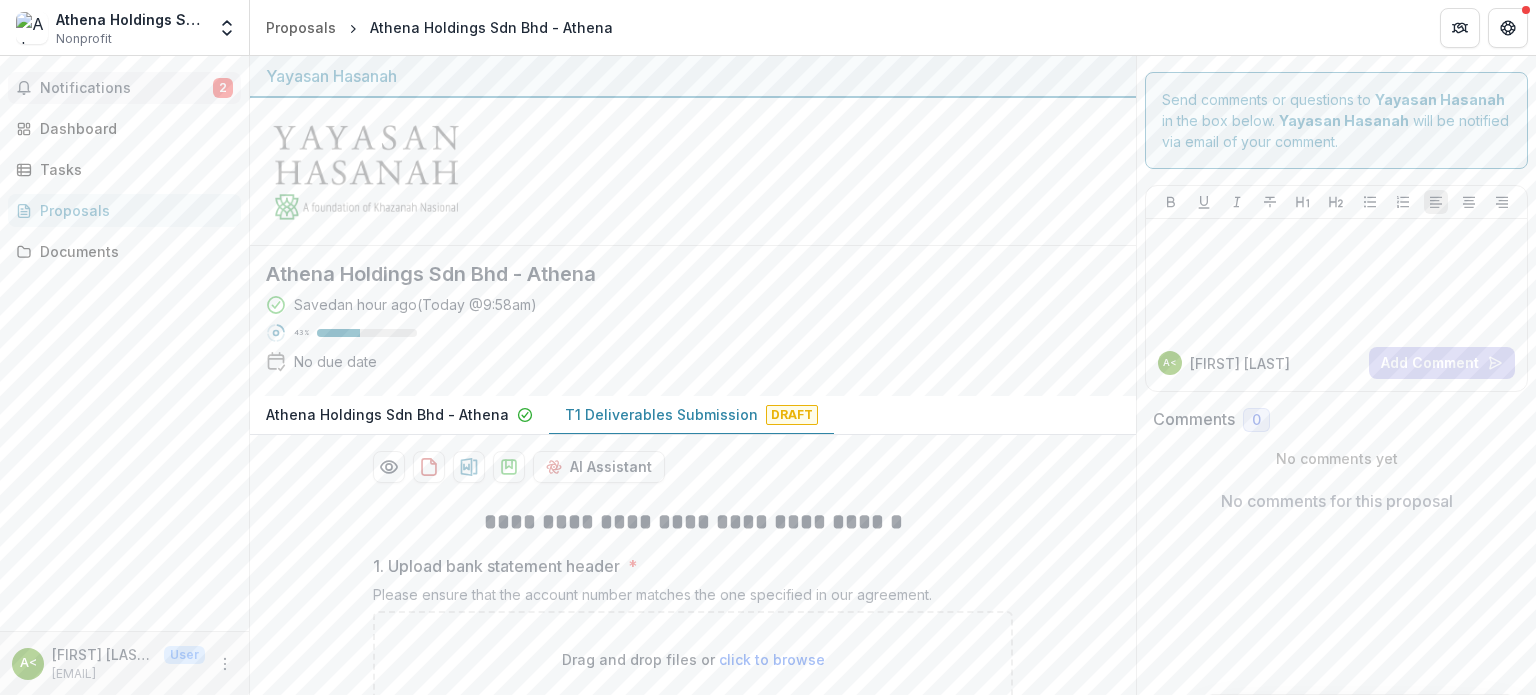 click on "Notifications" at bounding box center (126, 88) 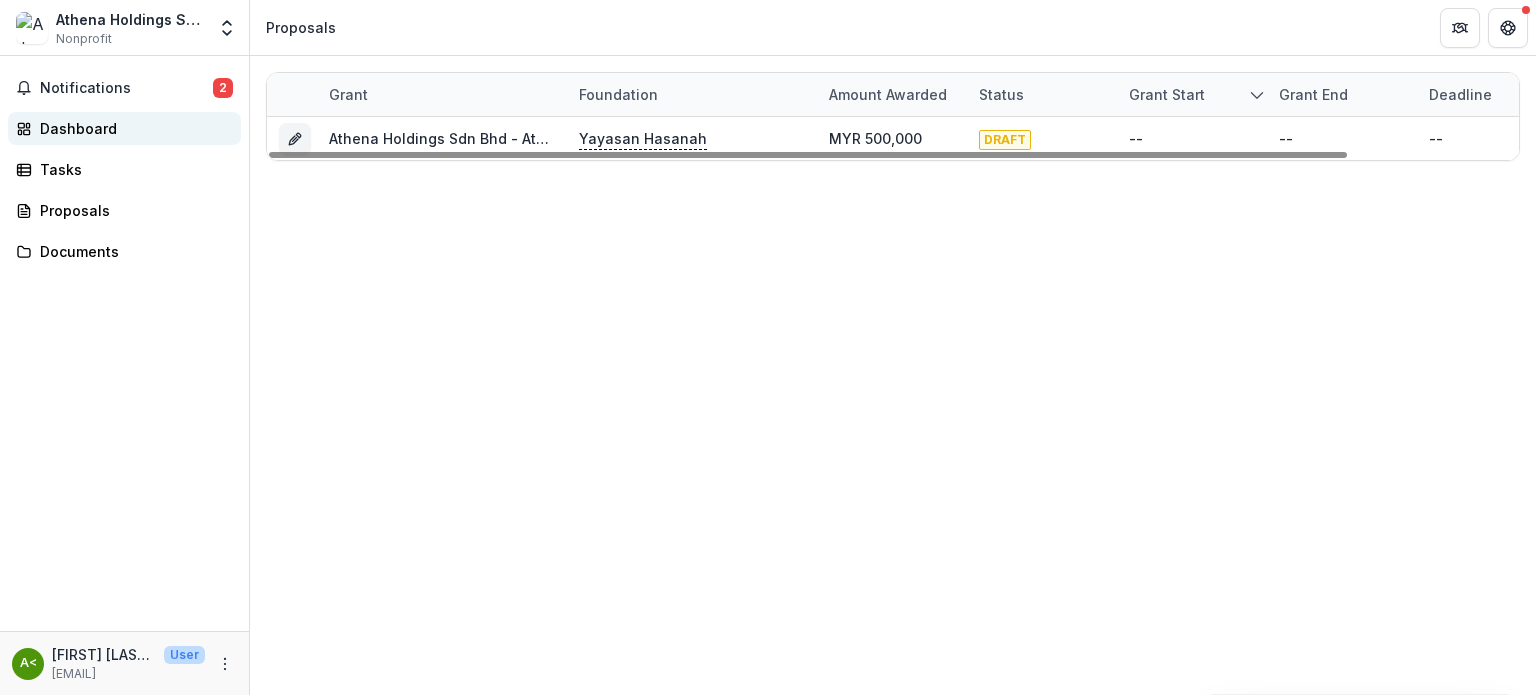 click on "Dashboard" at bounding box center [132, 128] 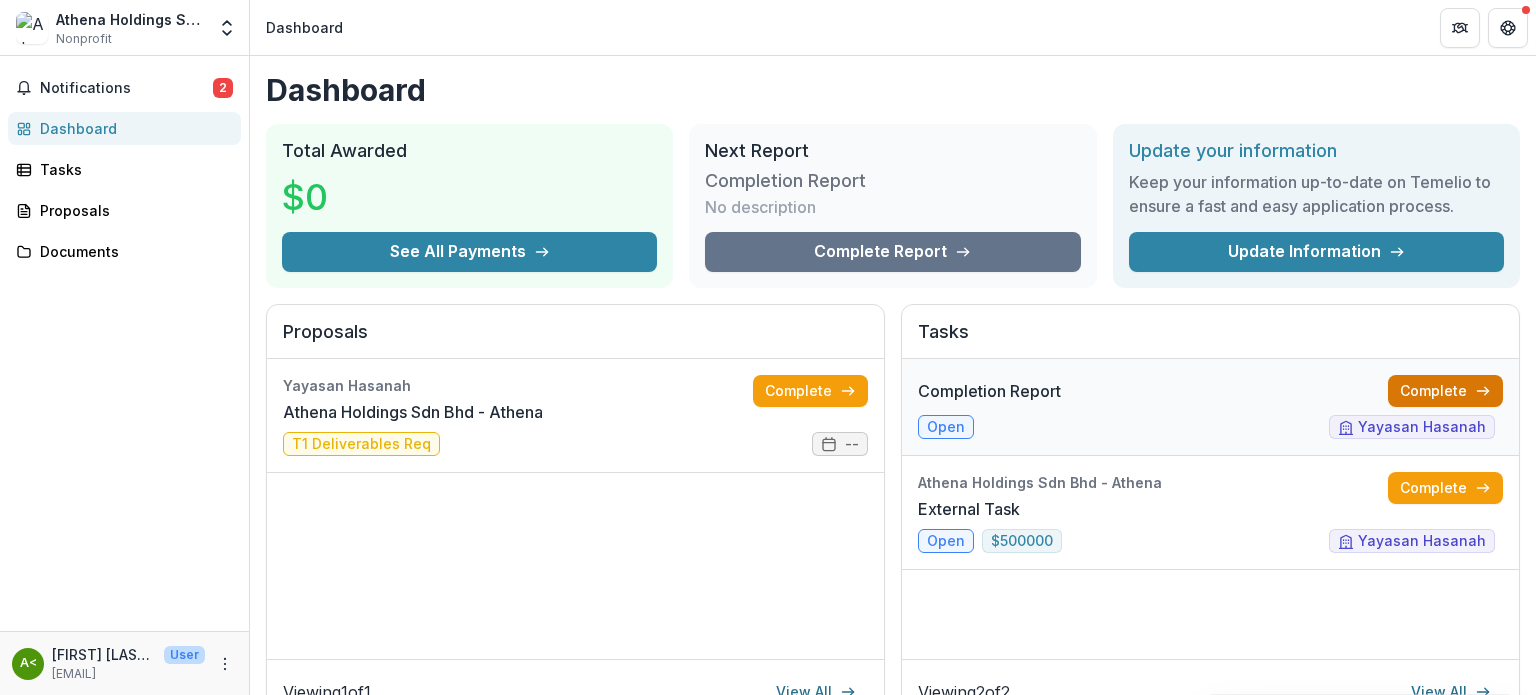 click on "Complete" at bounding box center (1445, 391) 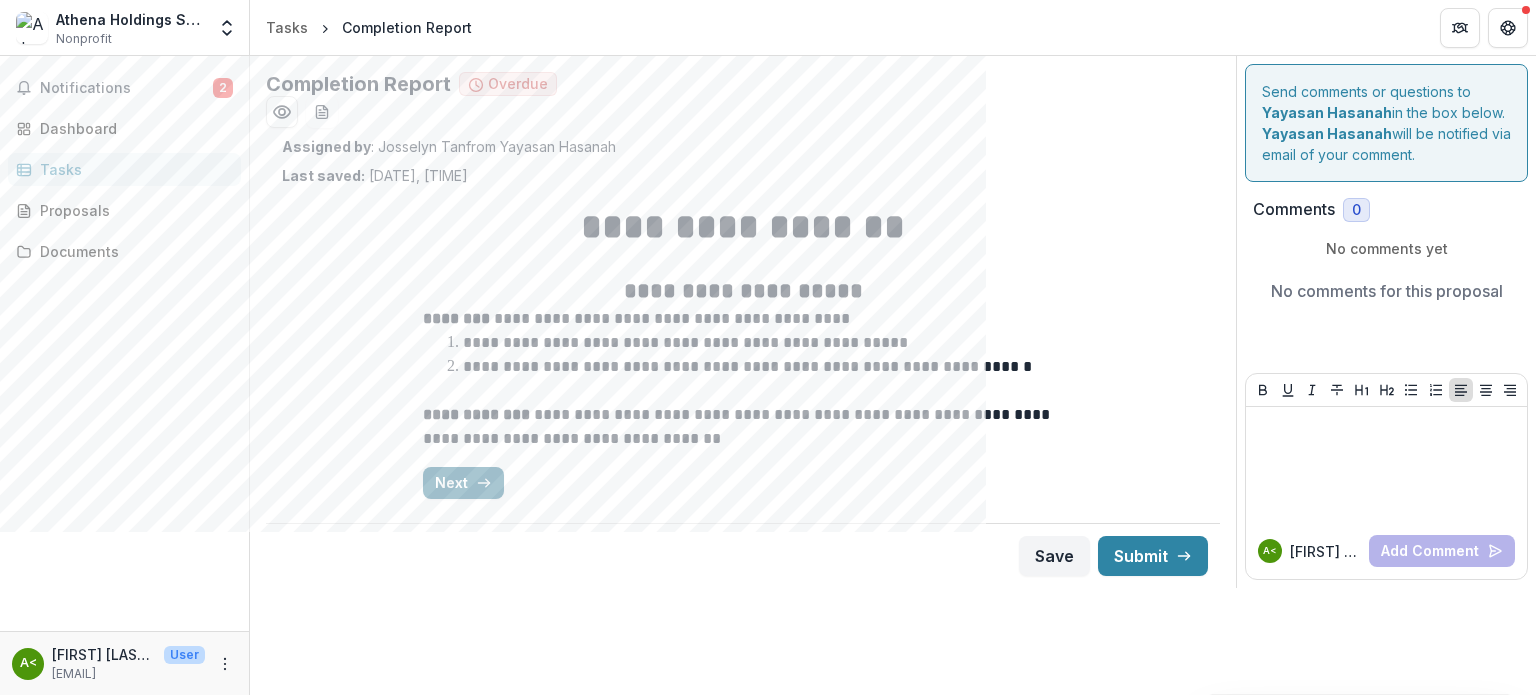 click 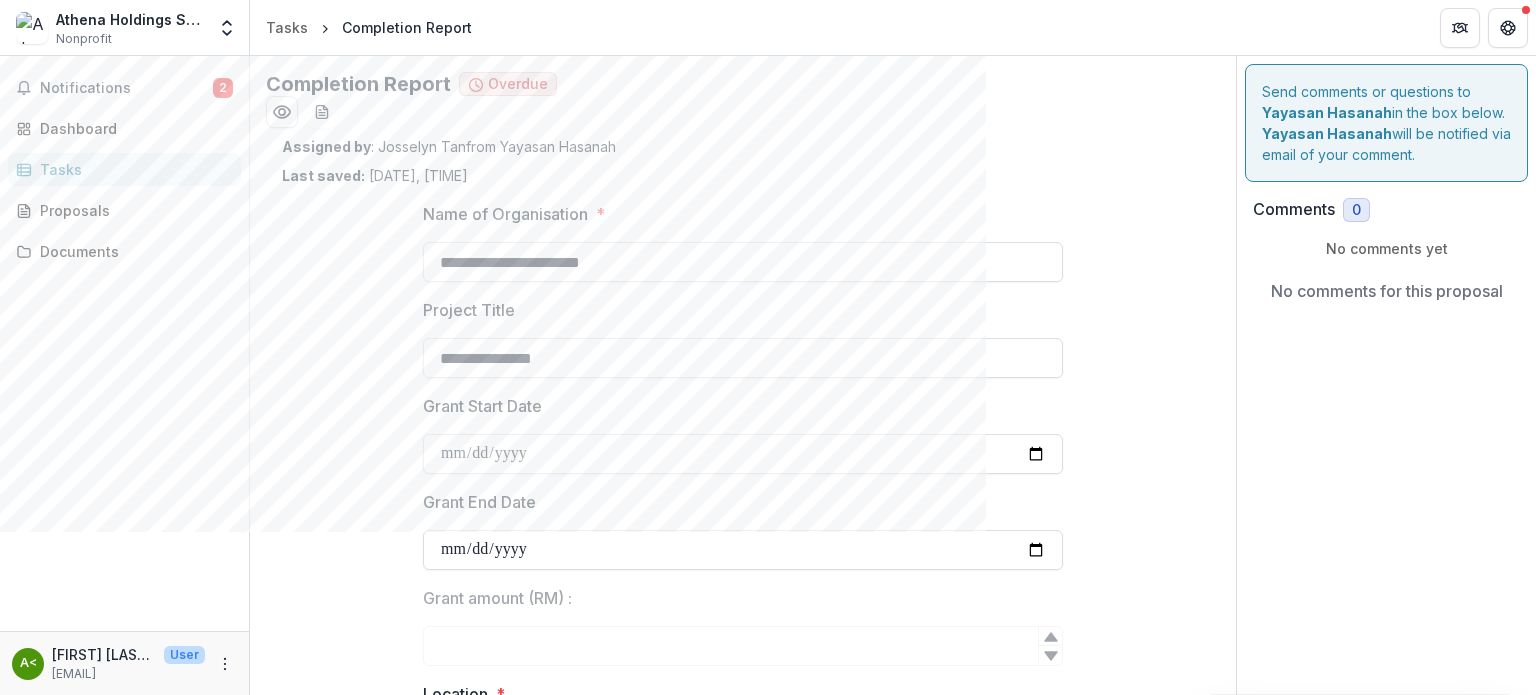 type on "*********" 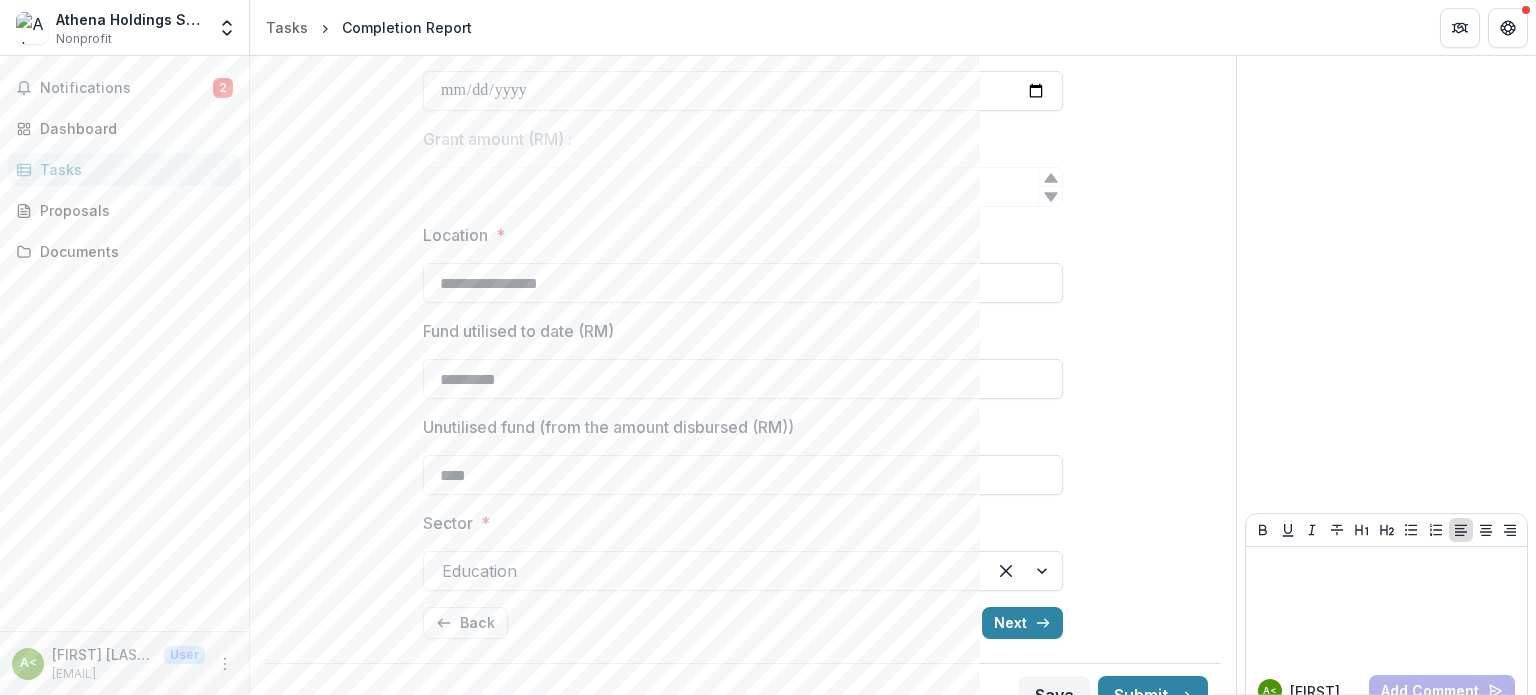scroll, scrollTop: 491, scrollLeft: 0, axis: vertical 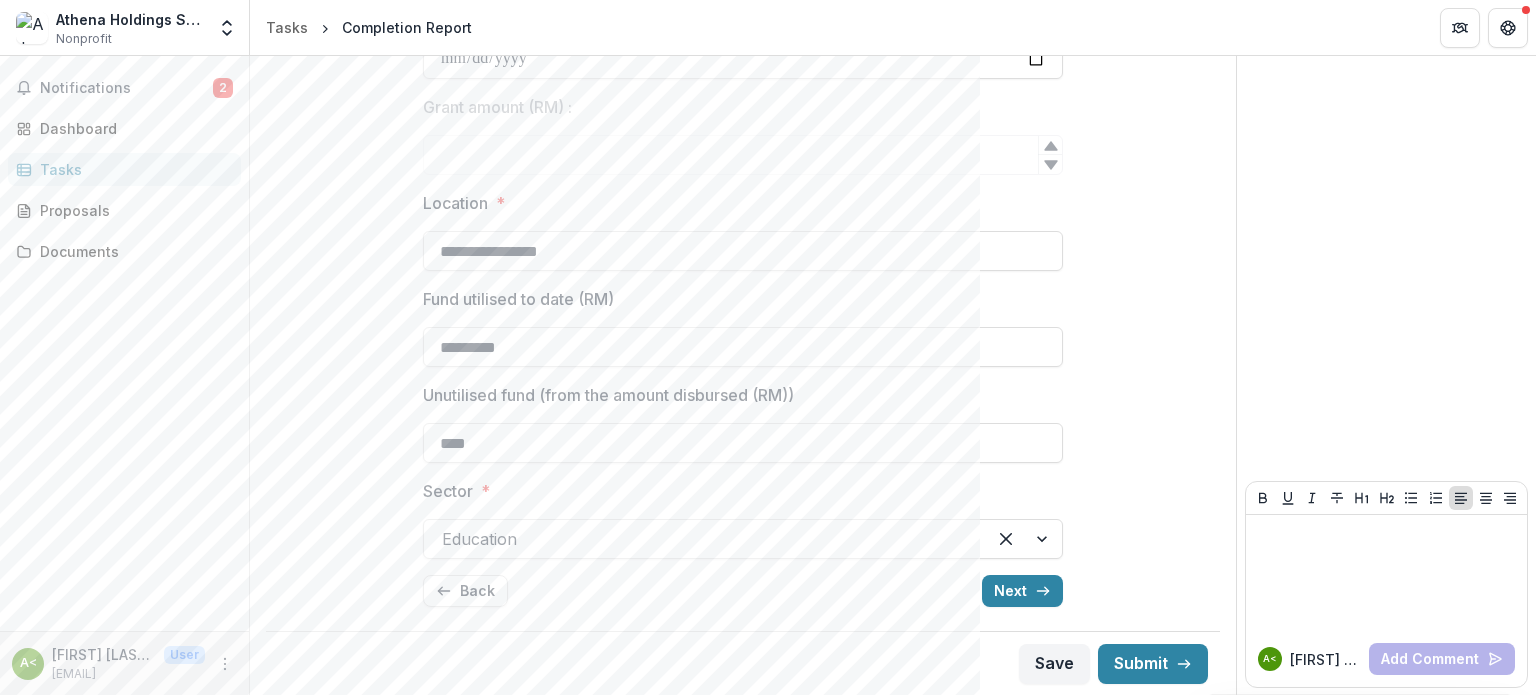 drag, startPoint x: 532, startPoint y: 342, endPoint x: 407, endPoint y: 347, distance: 125.09996 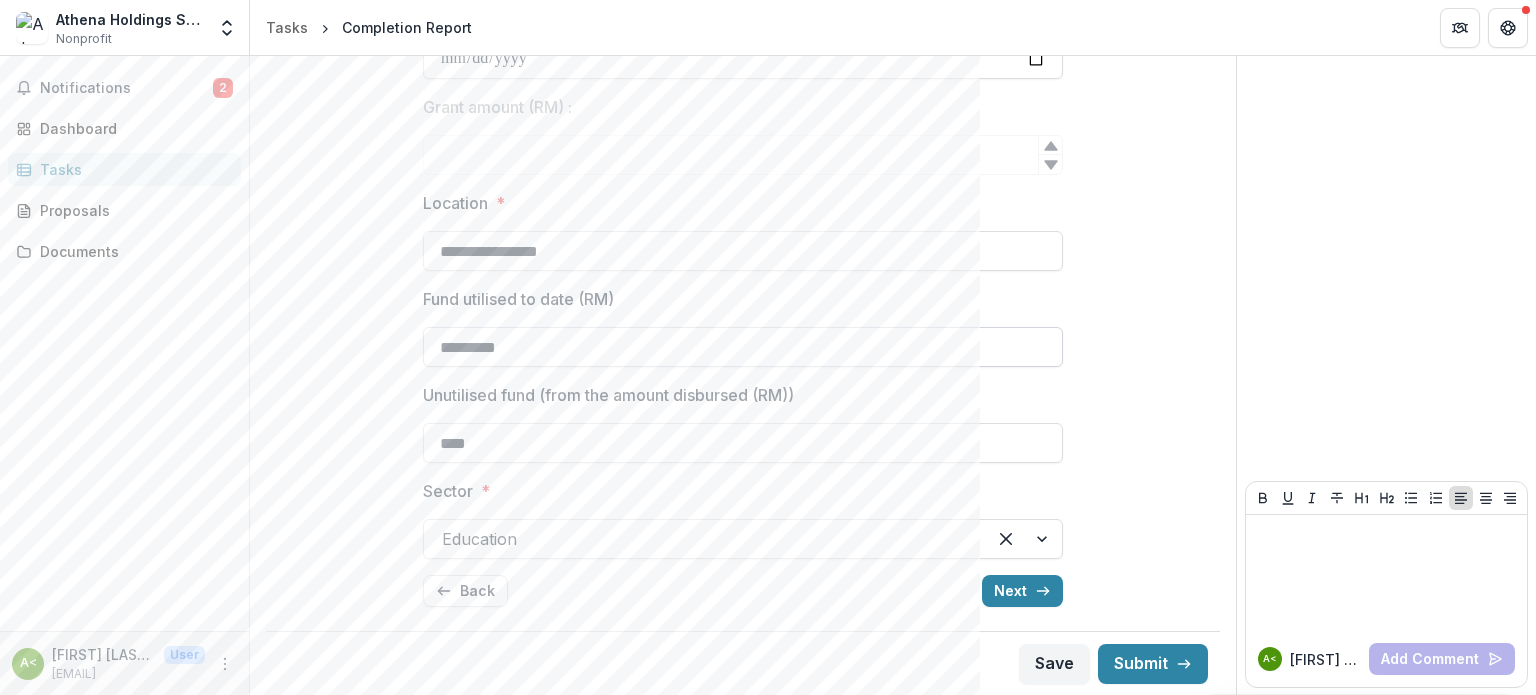 click on "*********" at bounding box center (743, 347) 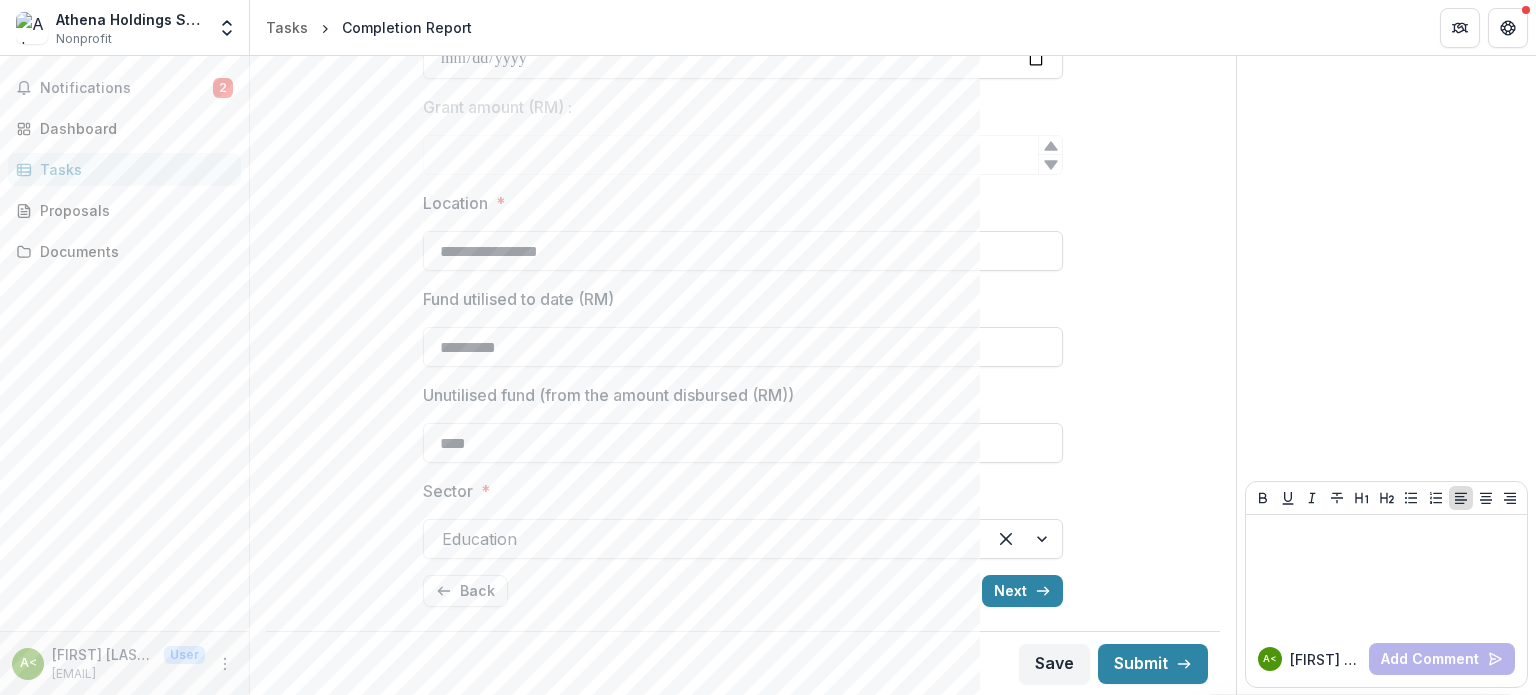 drag, startPoint x: 579, startPoint y: 359, endPoint x: 303, endPoint y: 359, distance: 276 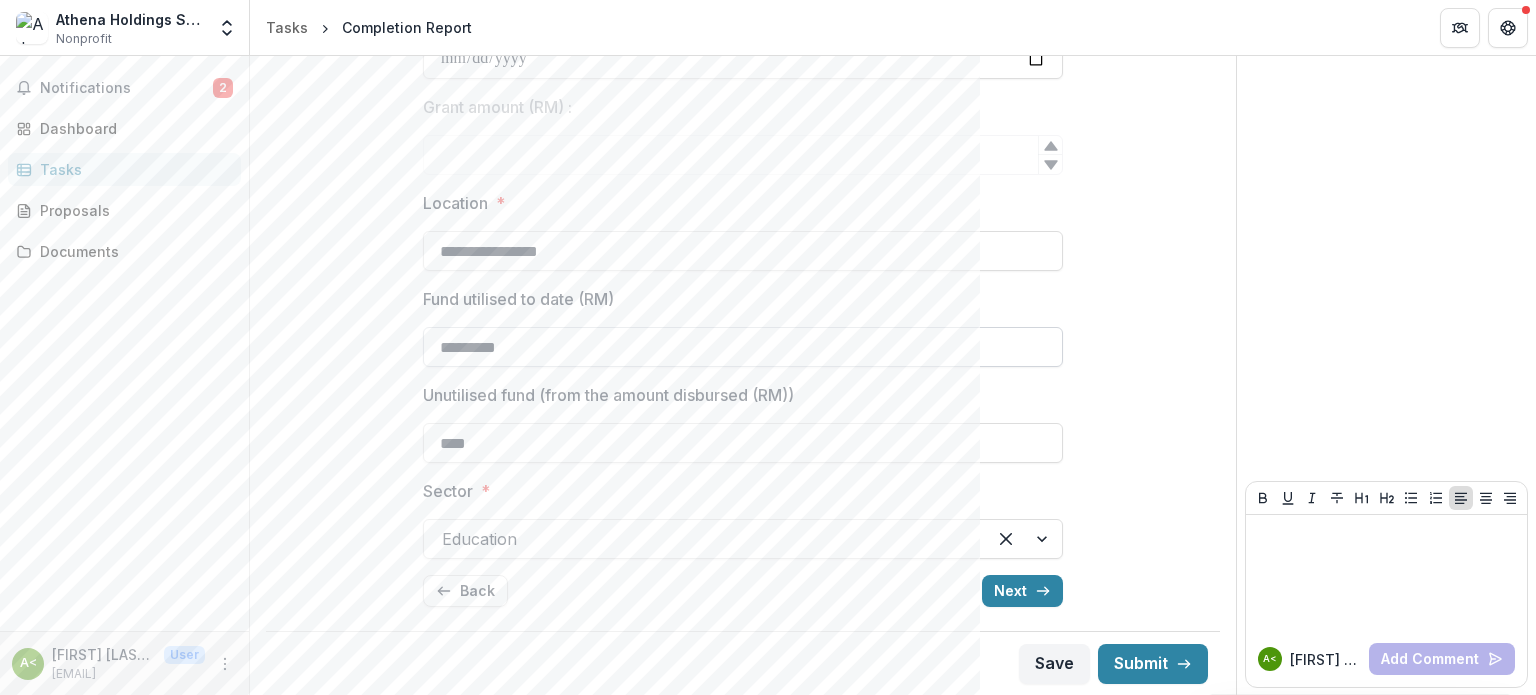 drag, startPoint x: 468, startPoint y: 345, endPoint x: 556, endPoint y: 345, distance: 88 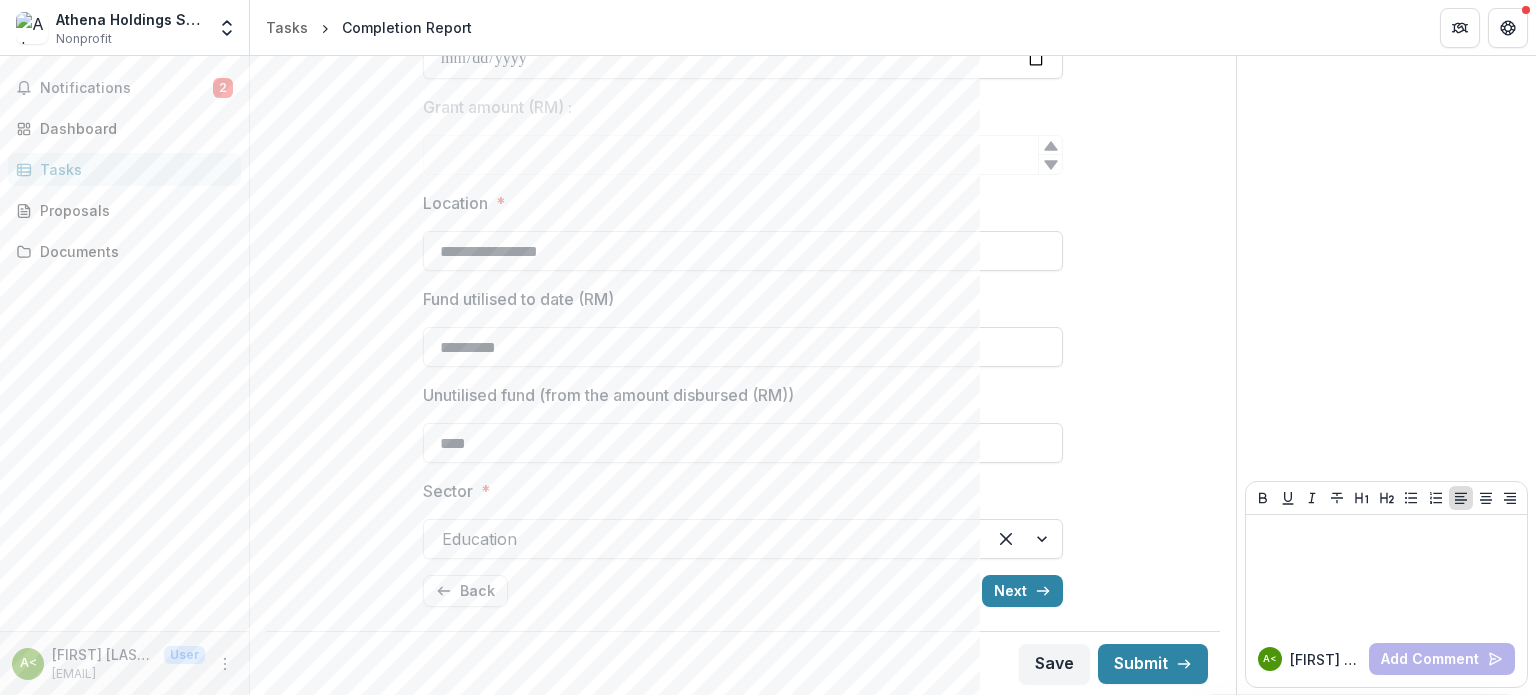 type on "*********" 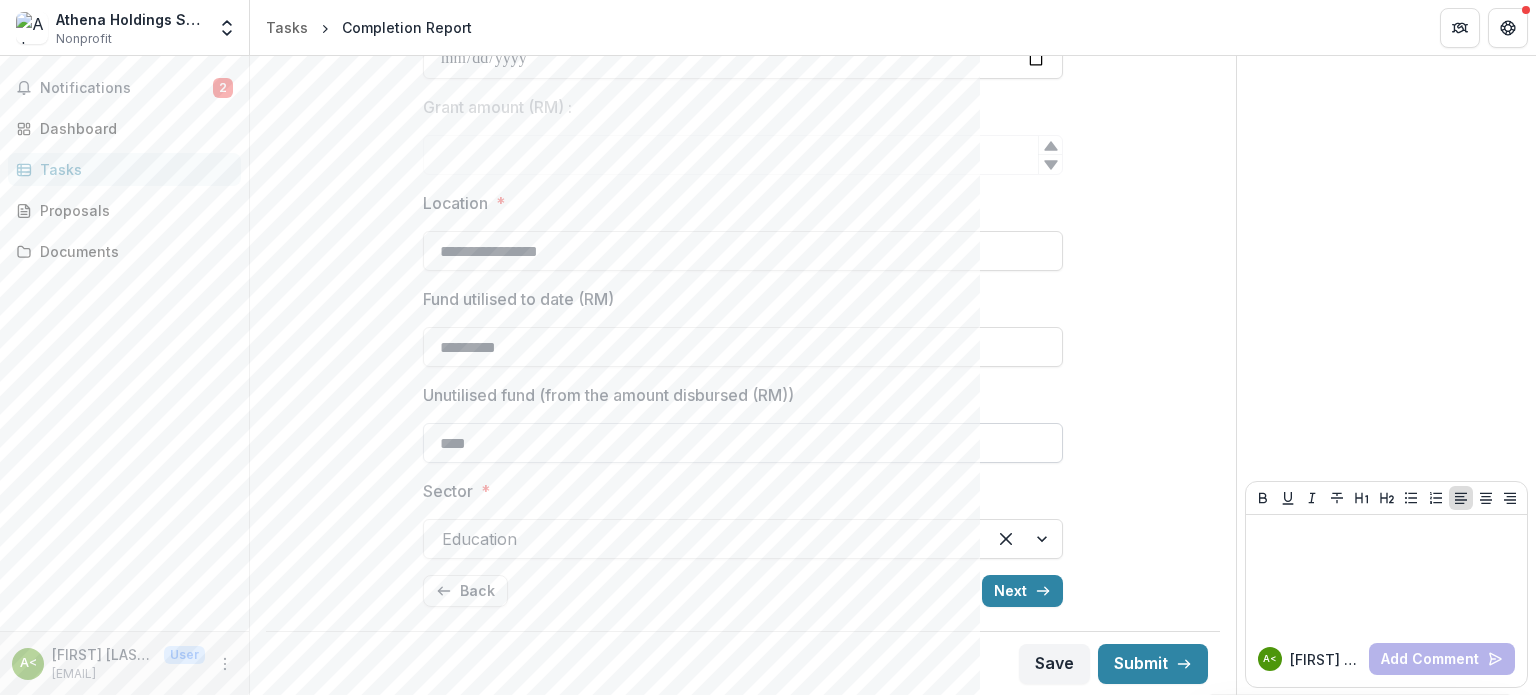 click on "****" at bounding box center [743, 443] 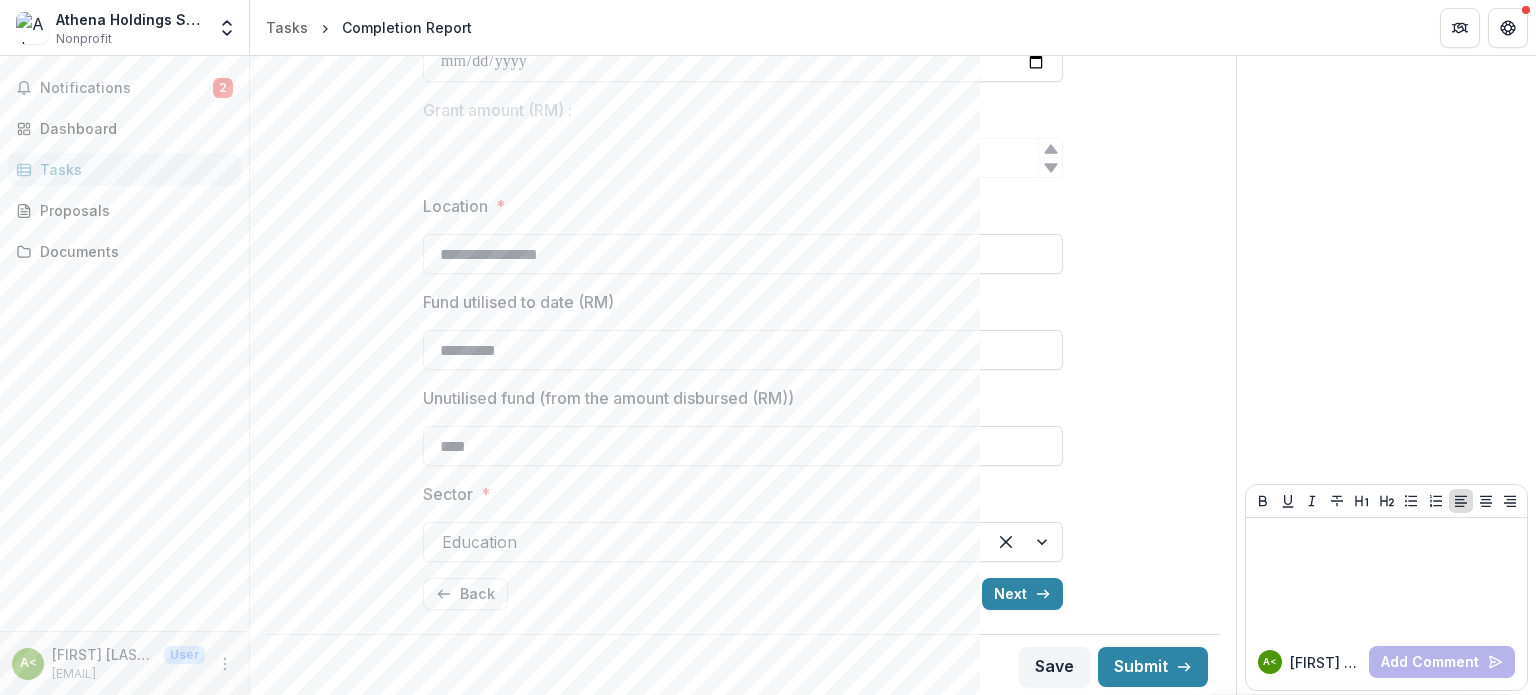 scroll, scrollTop: 491, scrollLeft: 0, axis: vertical 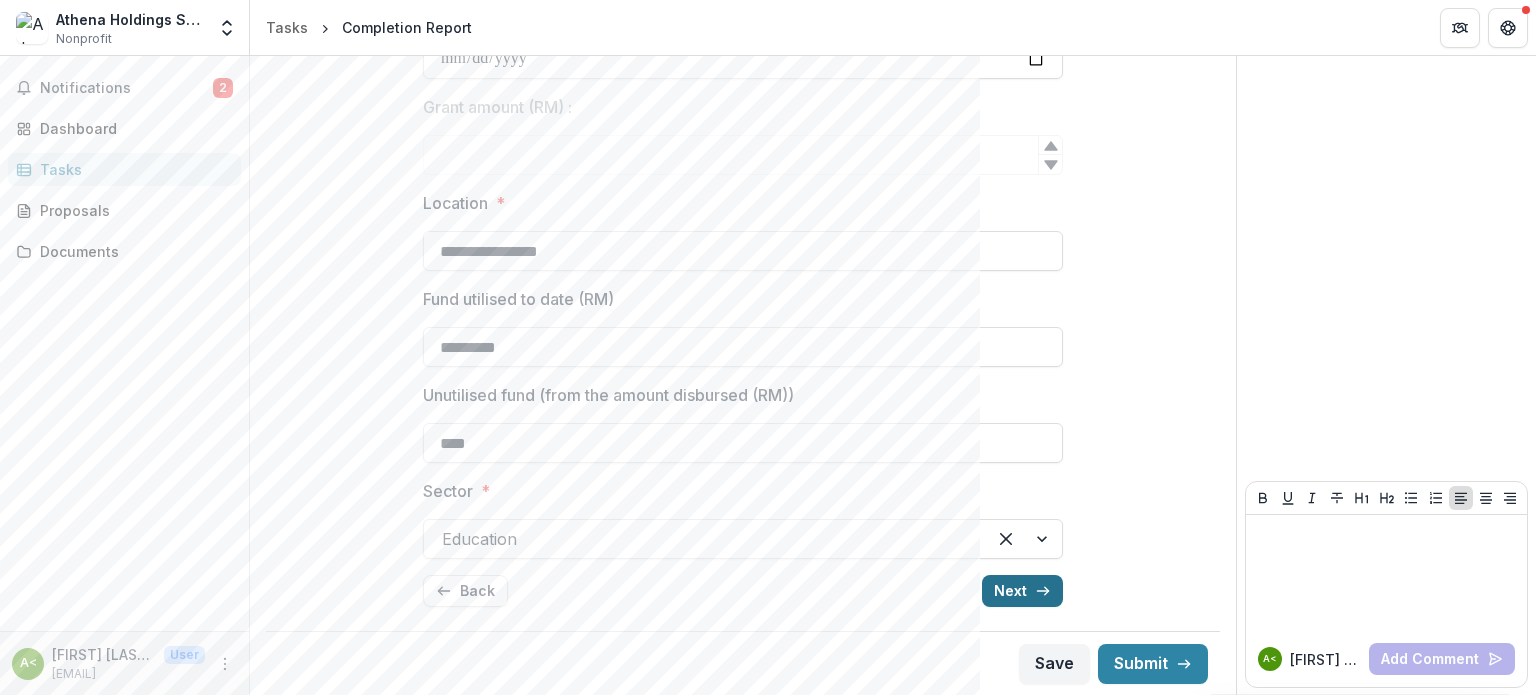 click 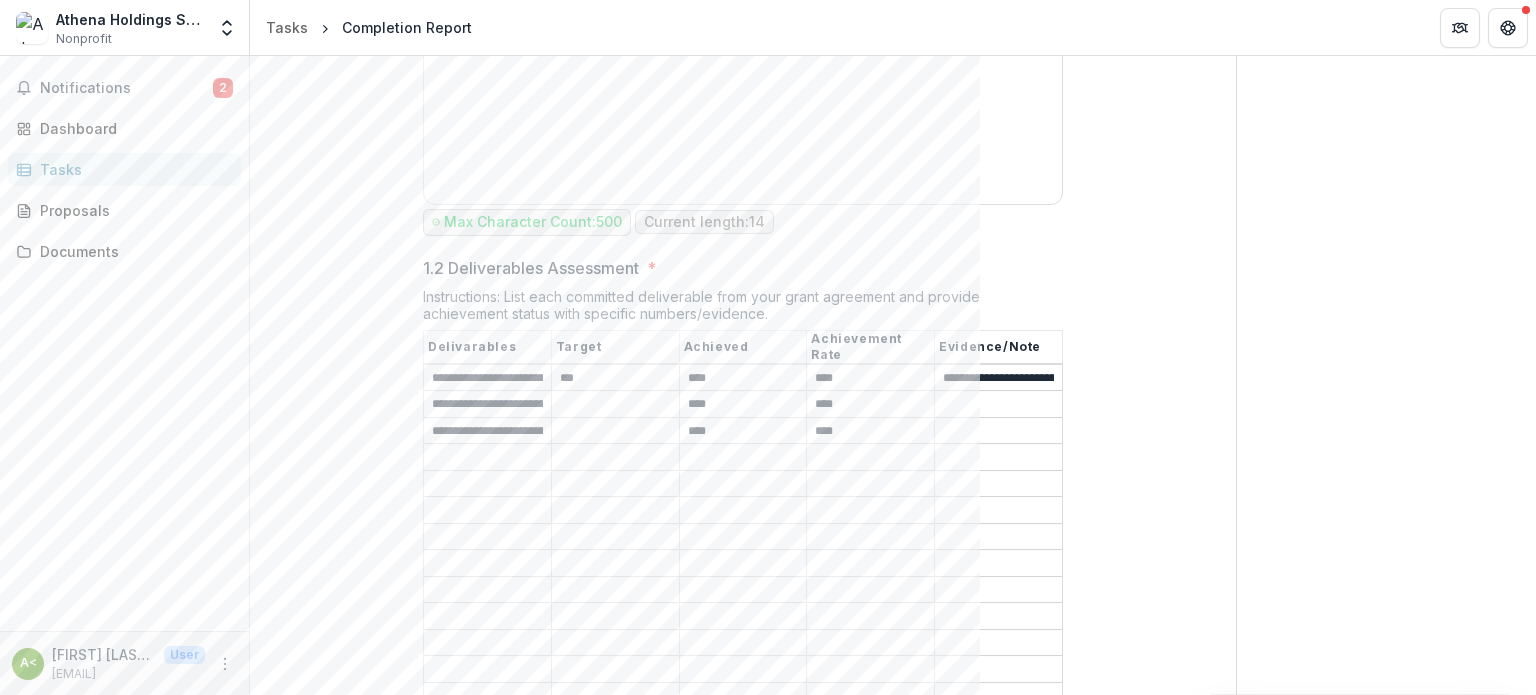 scroll, scrollTop: 568, scrollLeft: 0, axis: vertical 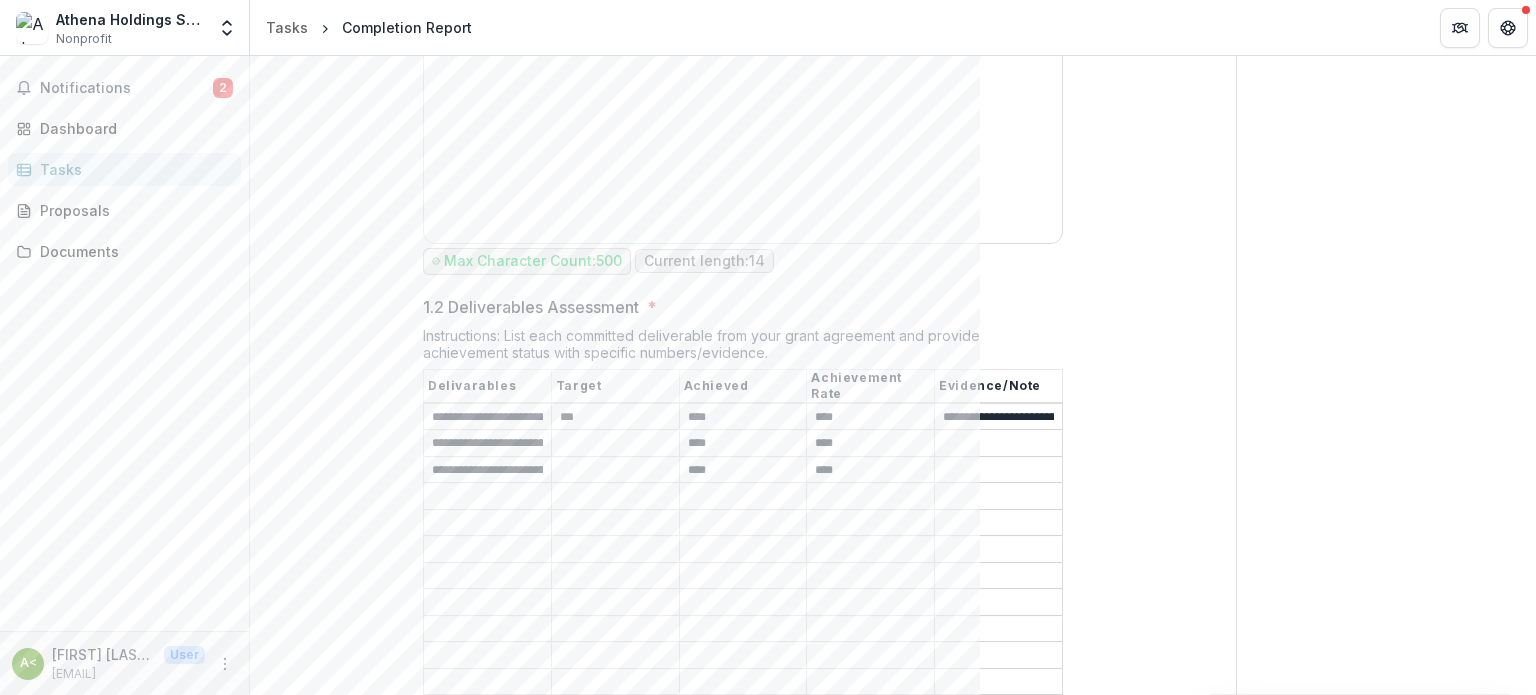 click on "***" at bounding box center (615, 417) 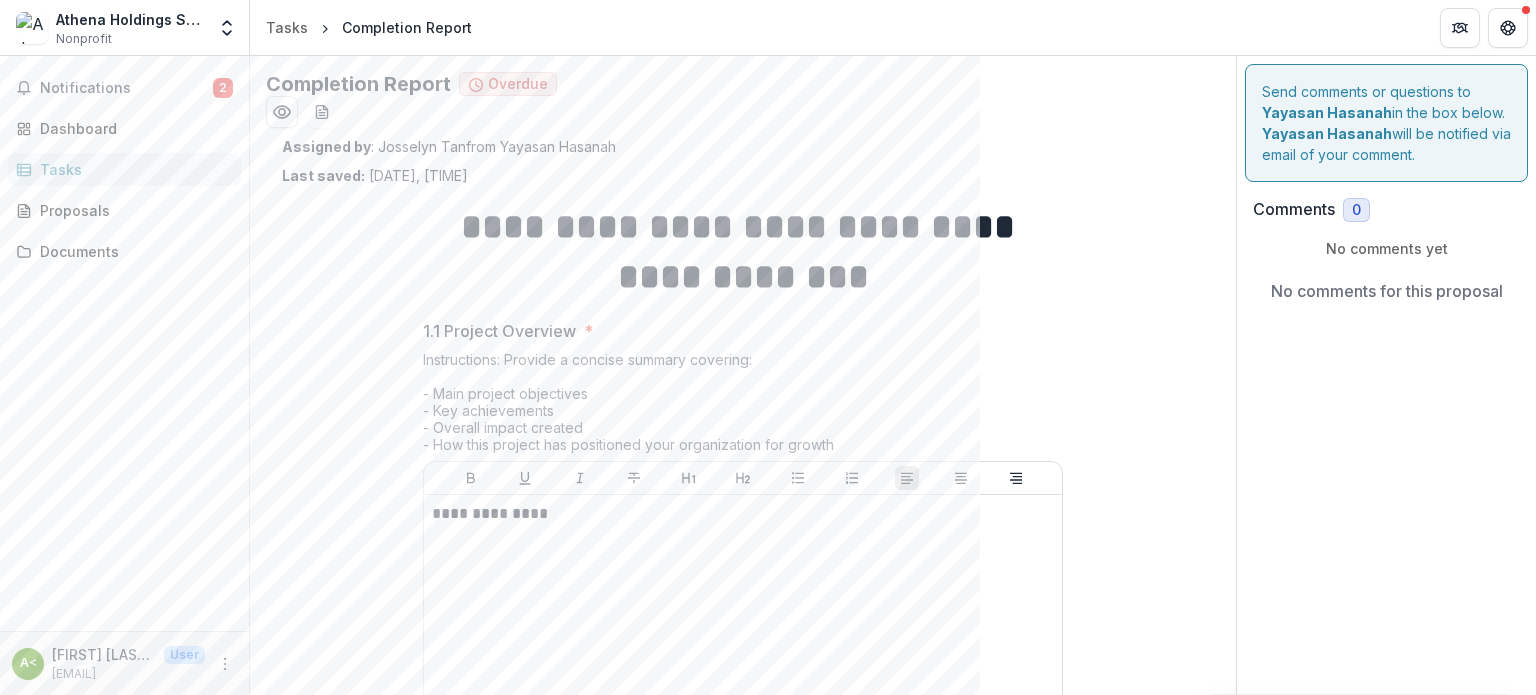 scroll, scrollTop: 100, scrollLeft: 0, axis: vertical 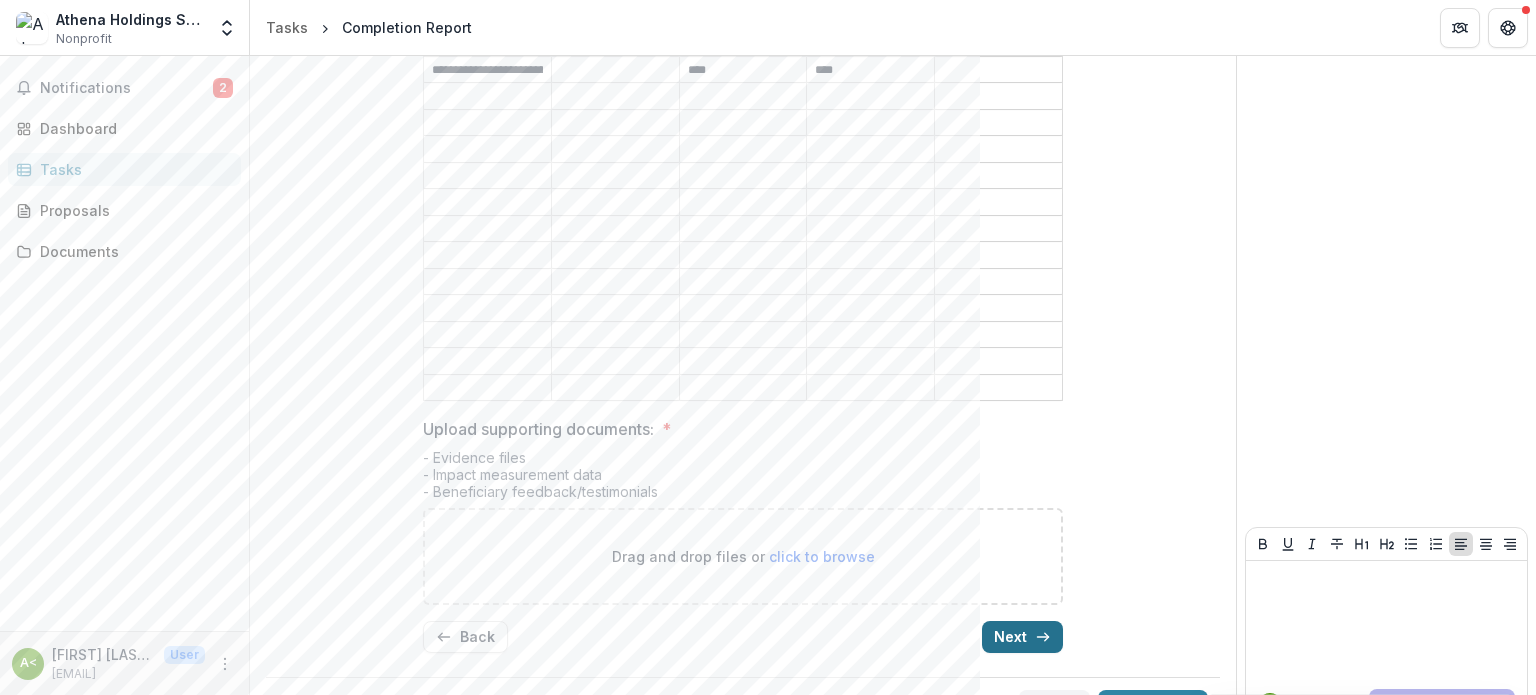 click on "Next" at bounding box center (1022, 637) 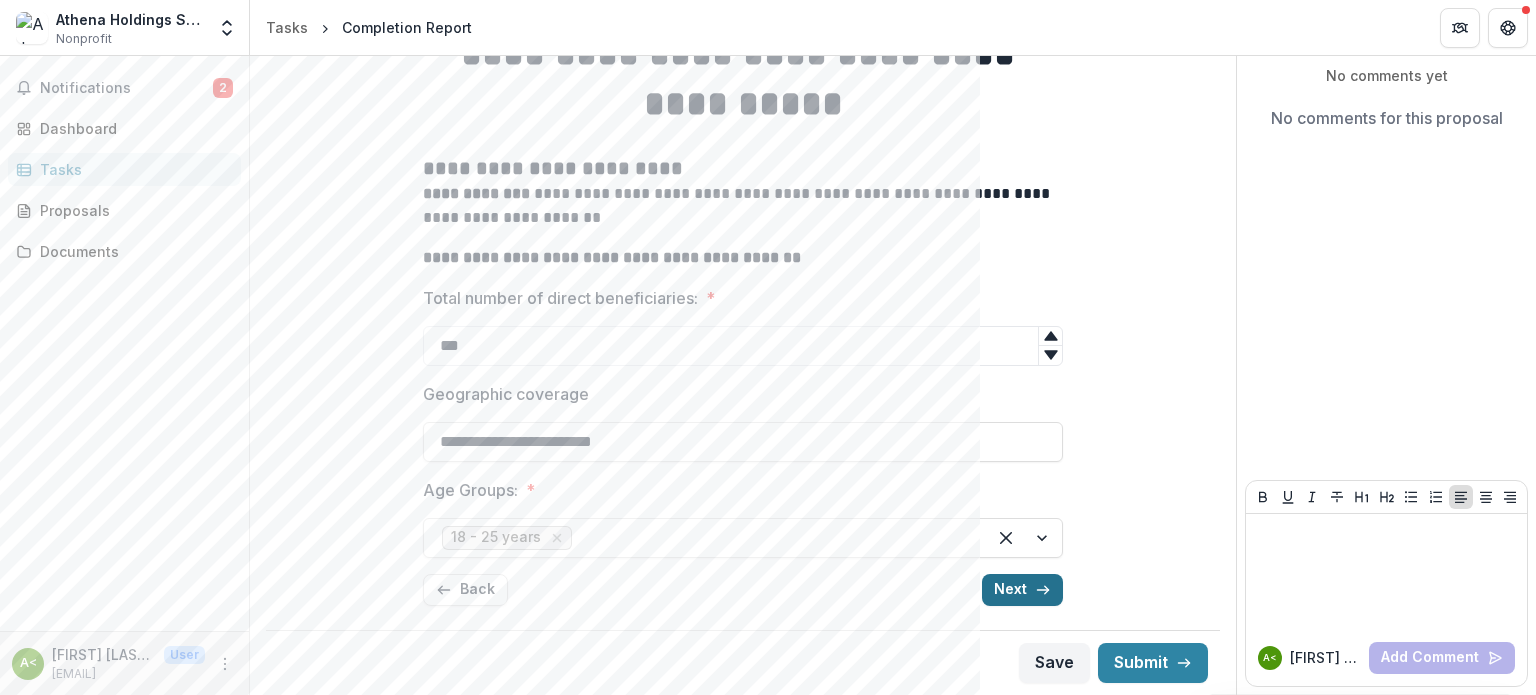 scroll, scrollTop: 172, scrollLeft: 0, axis: vertical 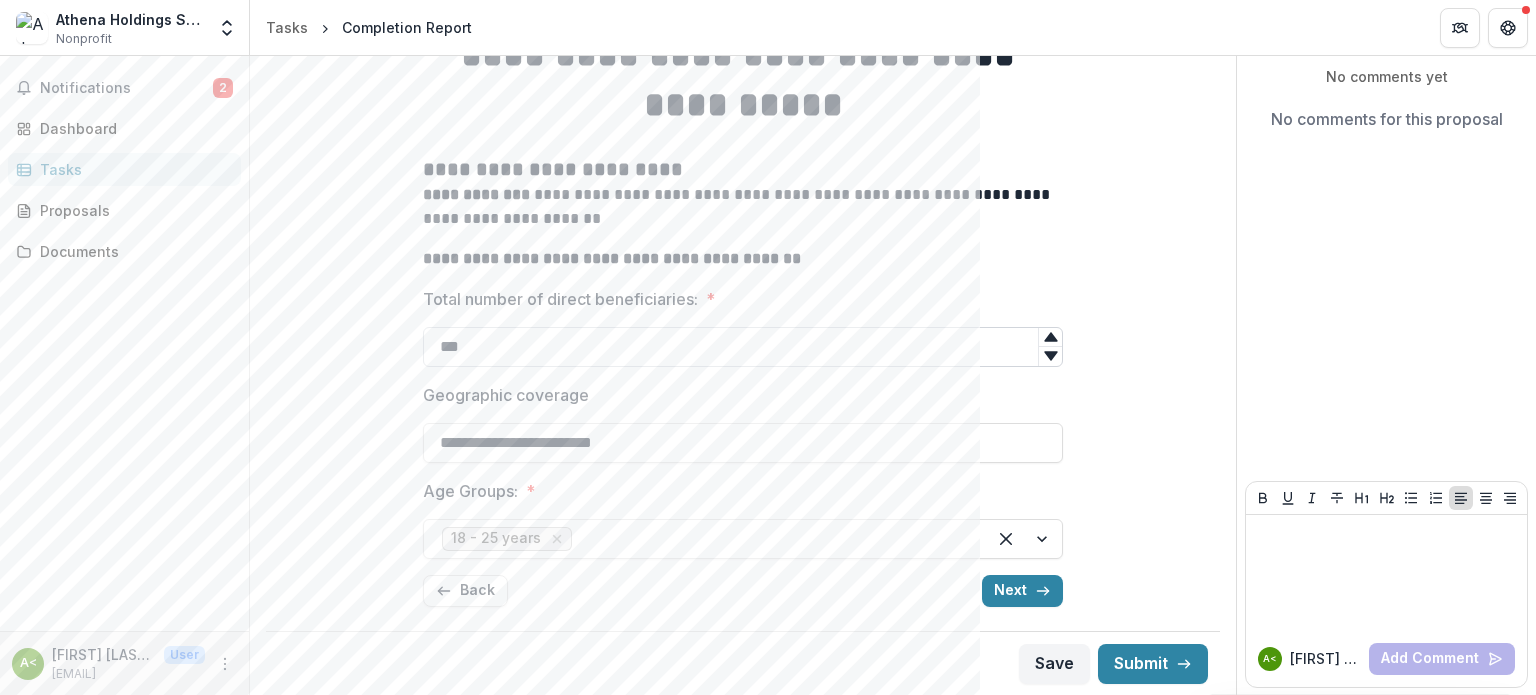 click on "***" at bounding box center (743, 347) 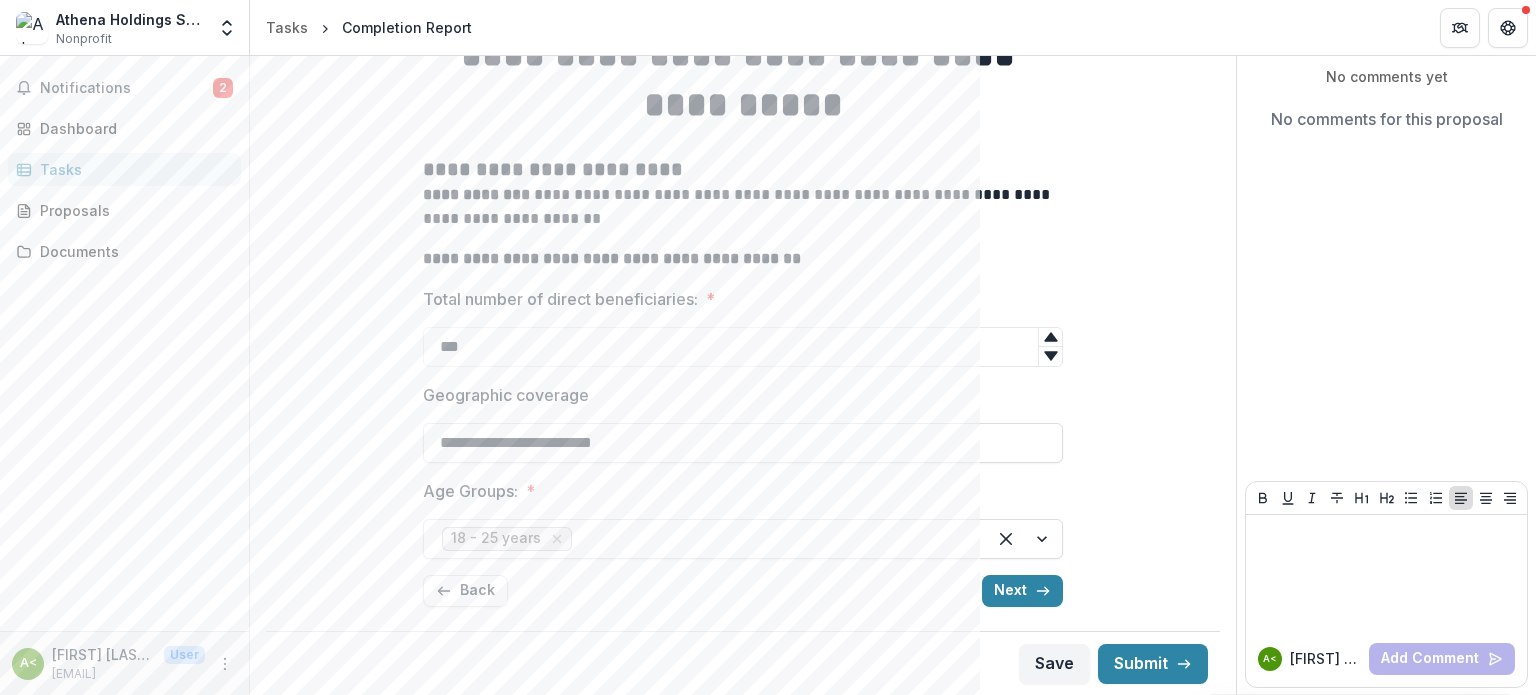 scroll, scrollTop: 172, scrollLeft: 0, axis: vertical 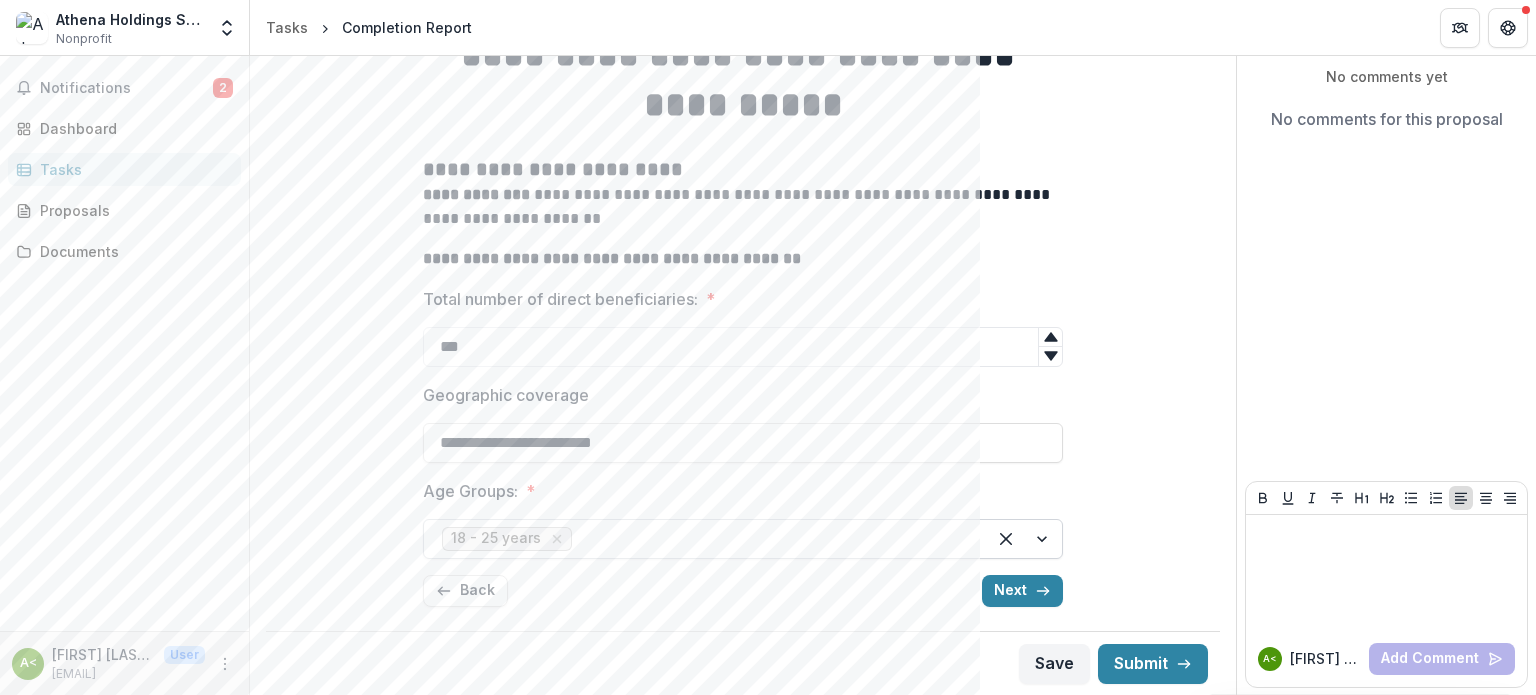 type on "***" 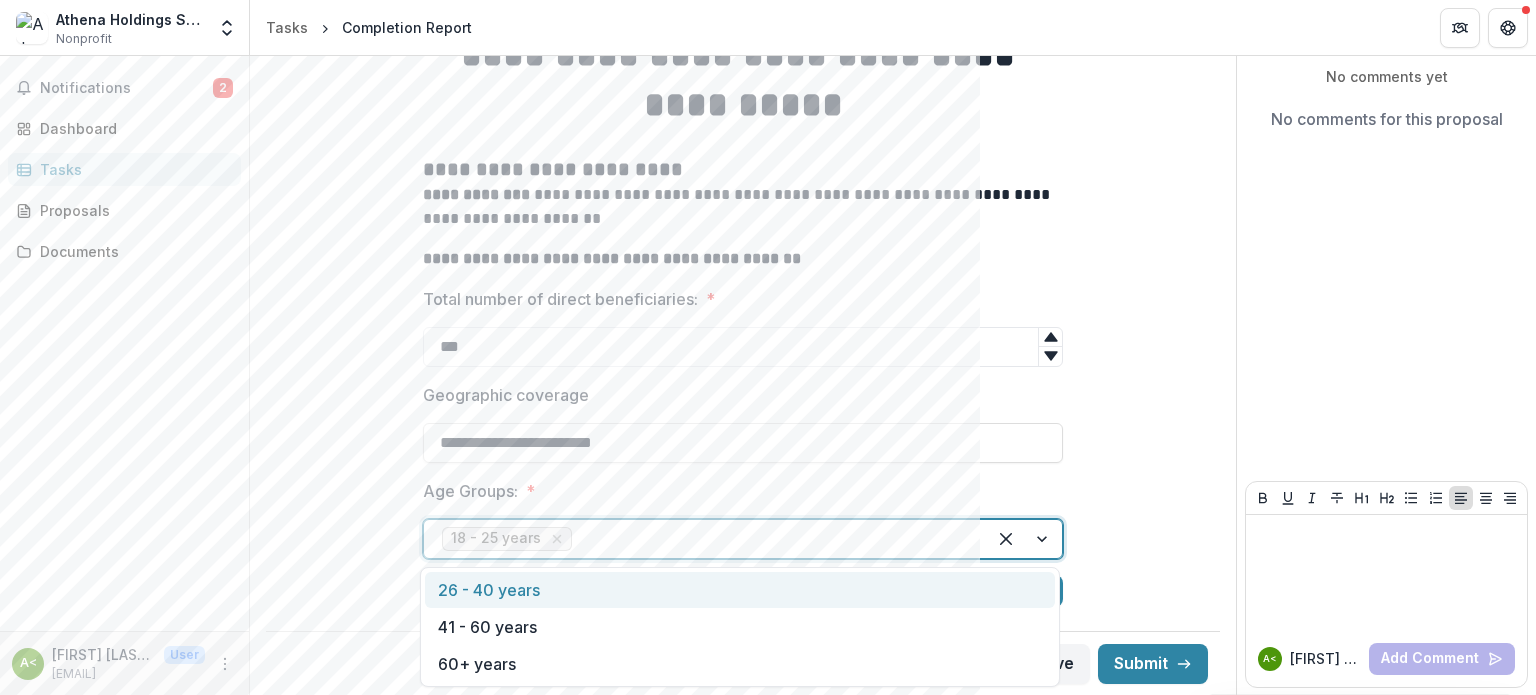 click at bounding box center (772, 539) 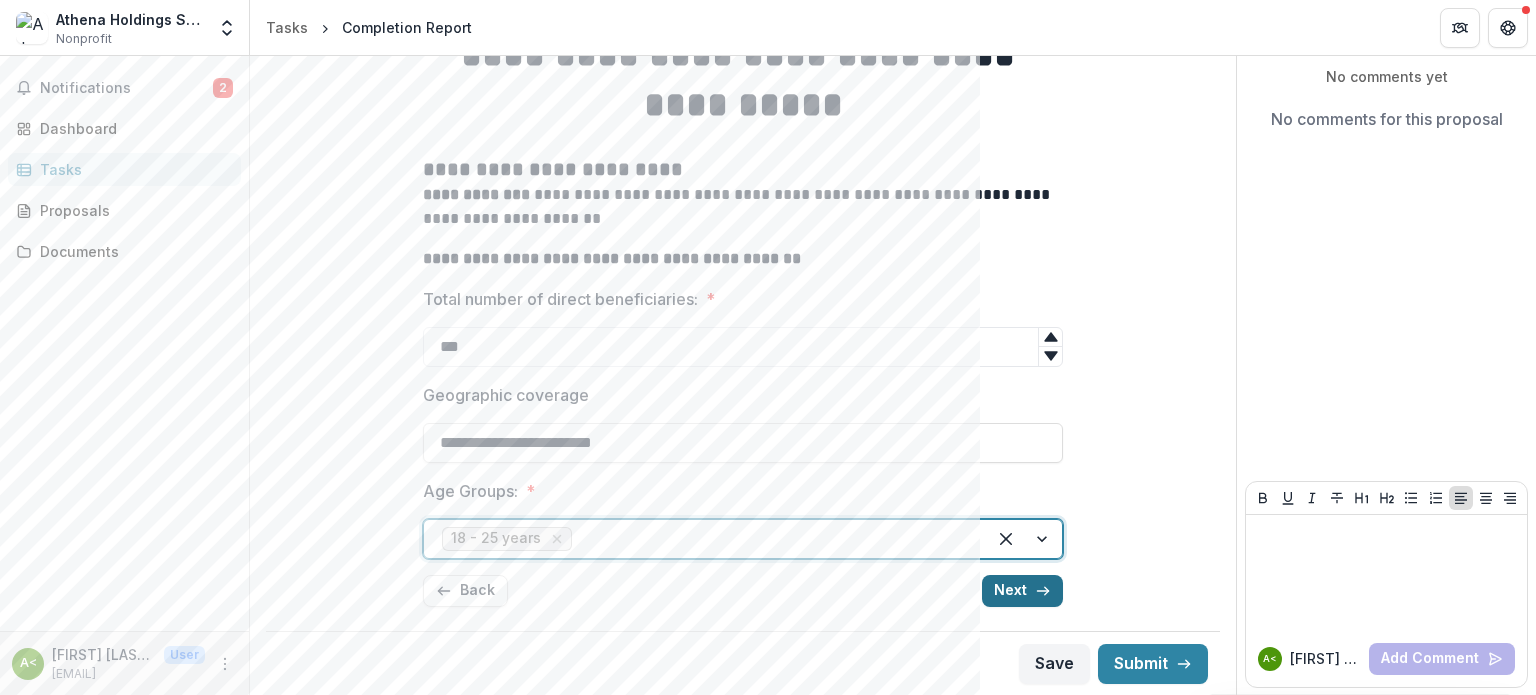 click on "Next" at bounding box center [1022, 591] 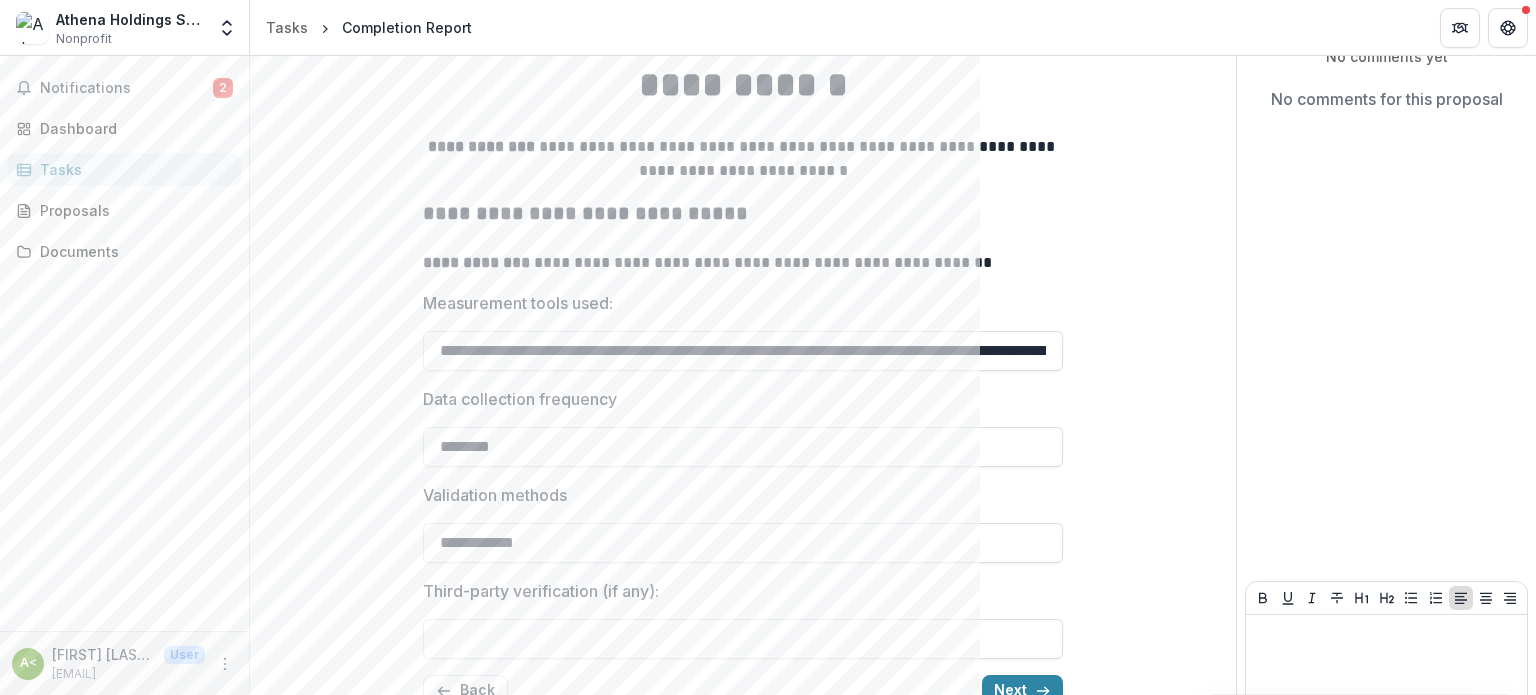 scroll, scrollTop: 92, scrollLeft: 0, axis: vertical 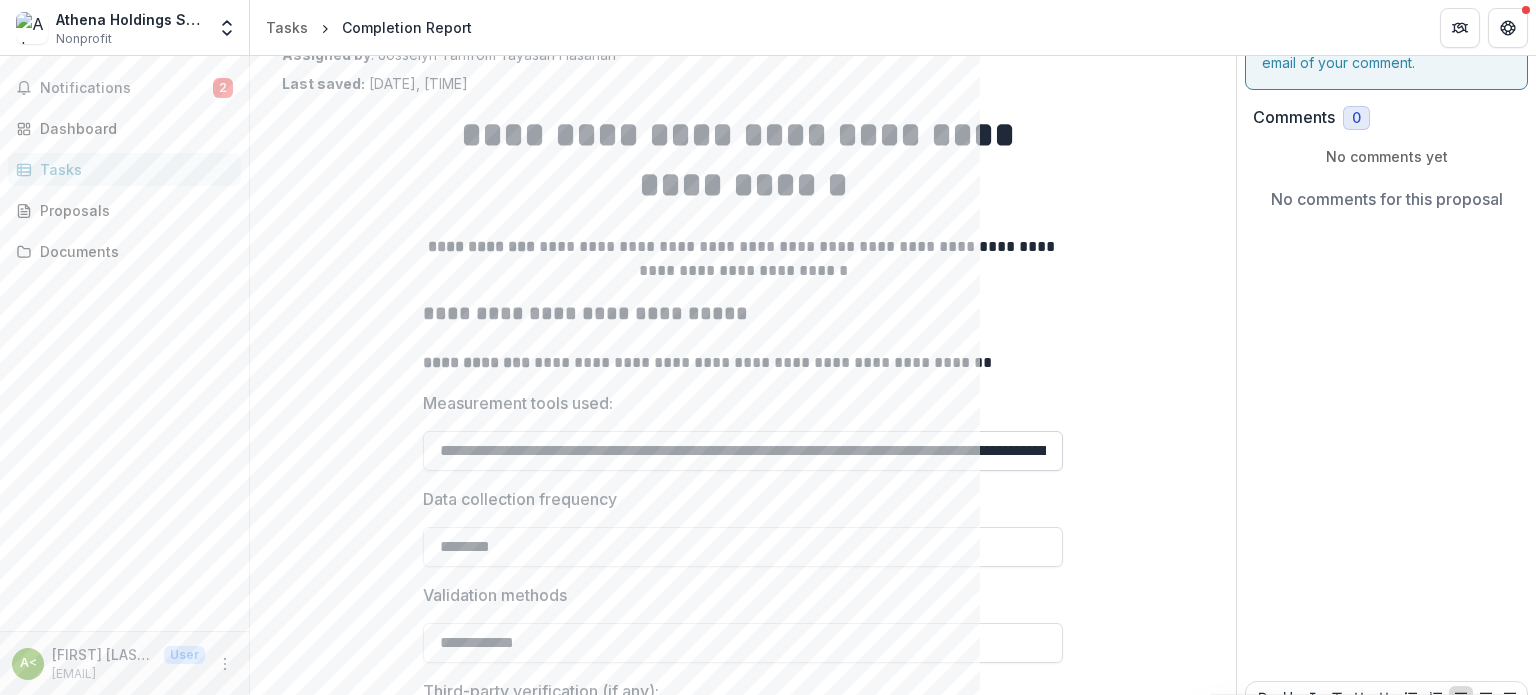 click on "**********" at bounding box center [743, 451] 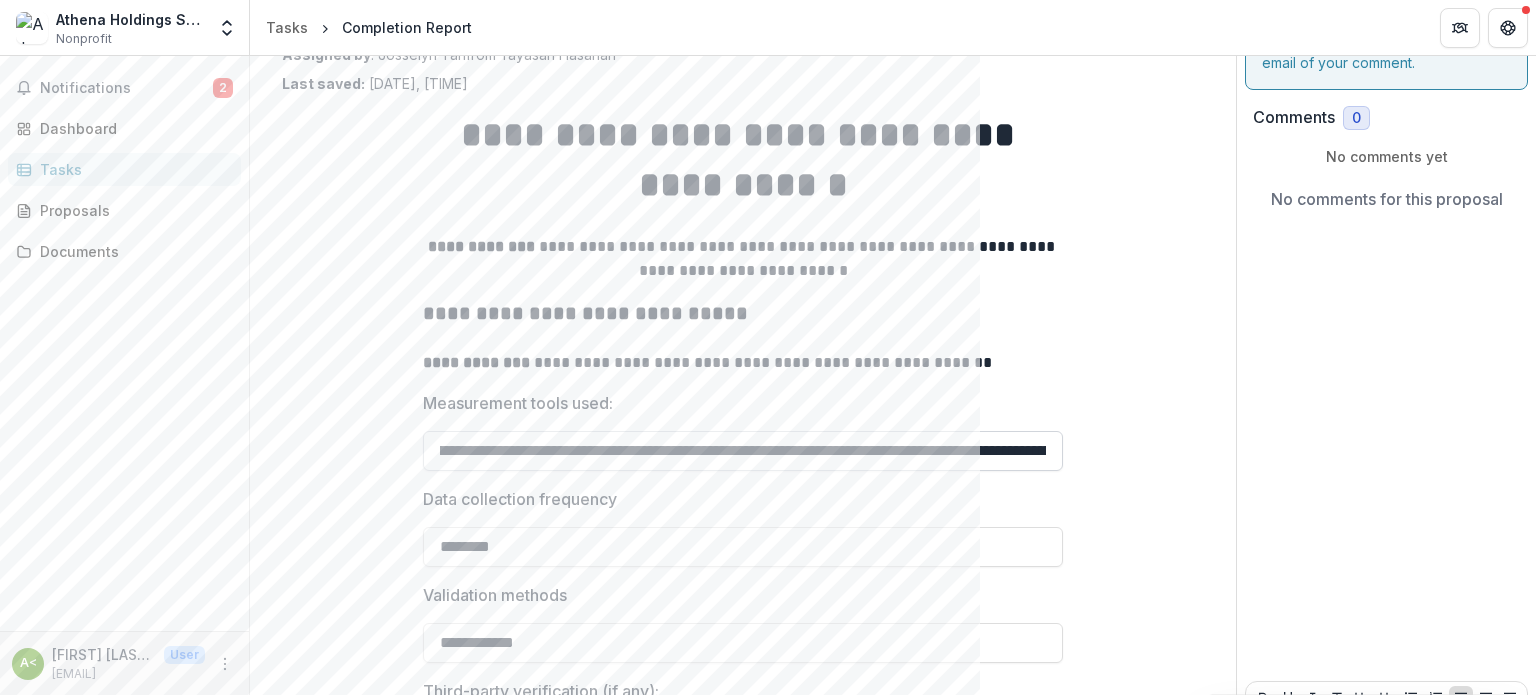 scroll, scrollTop: 0, scrollLeft: 1661, axis: horizontal 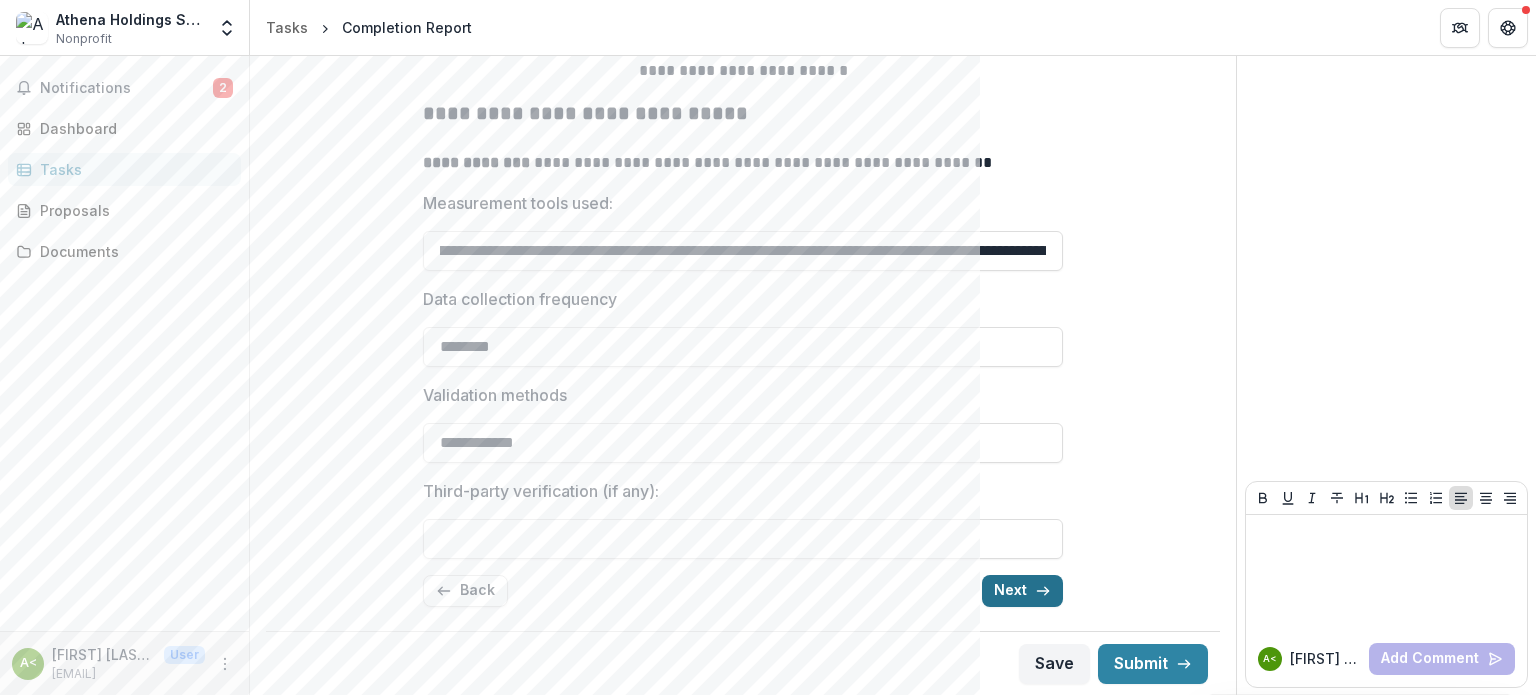 click 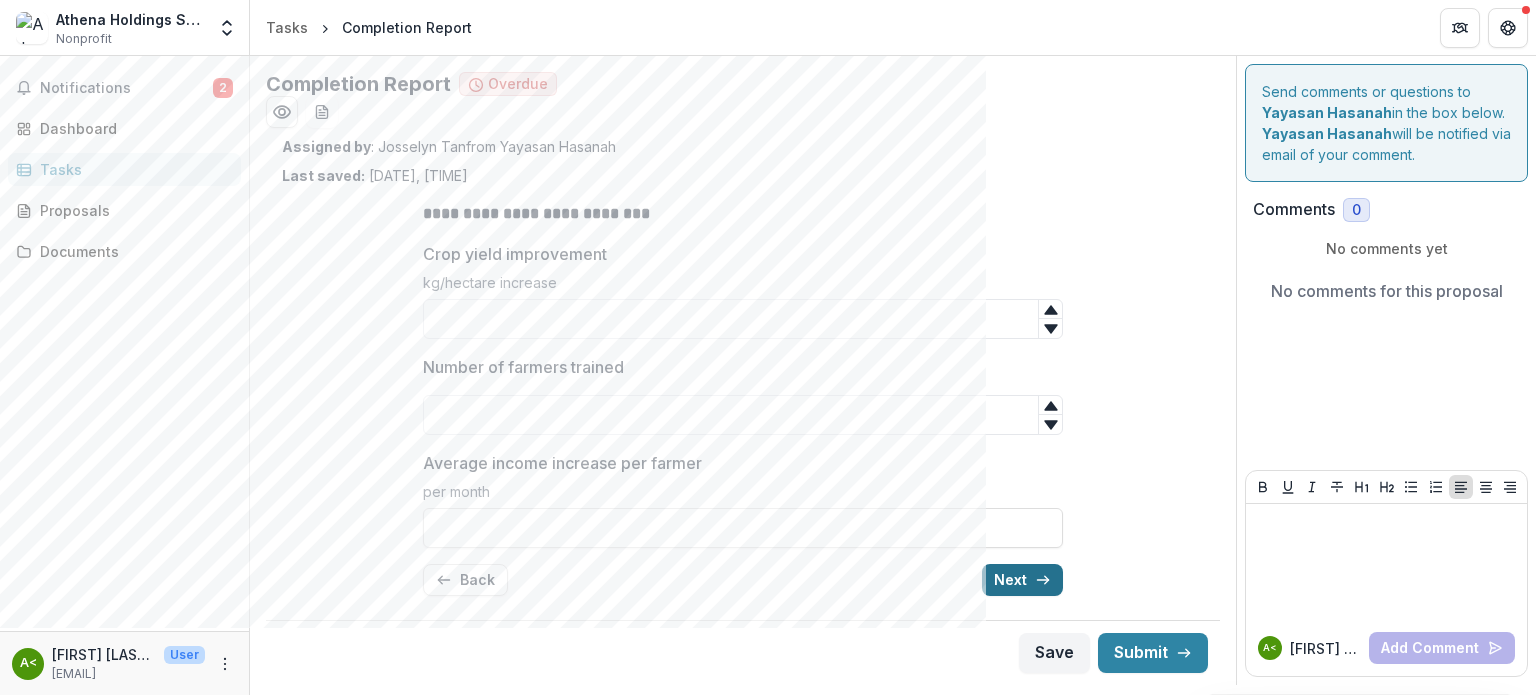 scroll, scrollTop: 0, scrollLeft: 0, axis: both 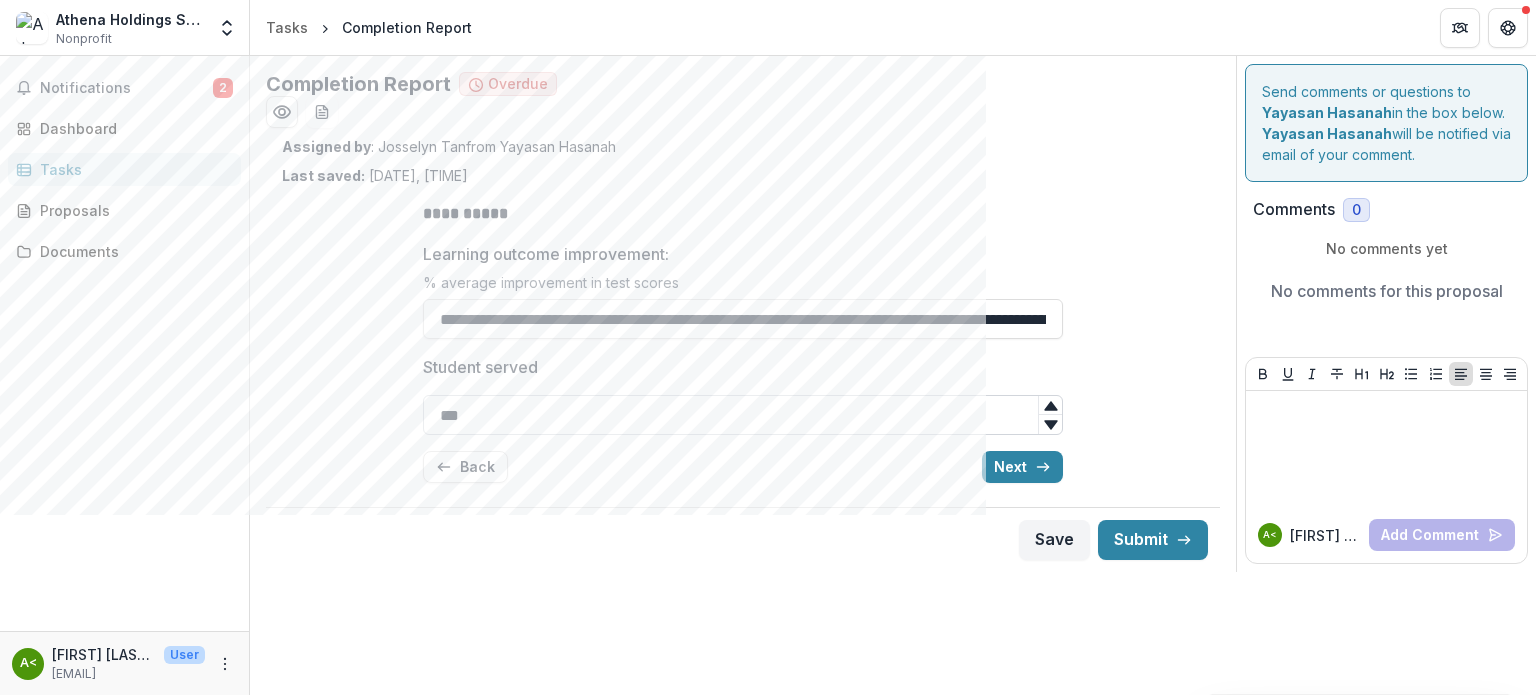 click on "***" at bounding box center [743, 415] 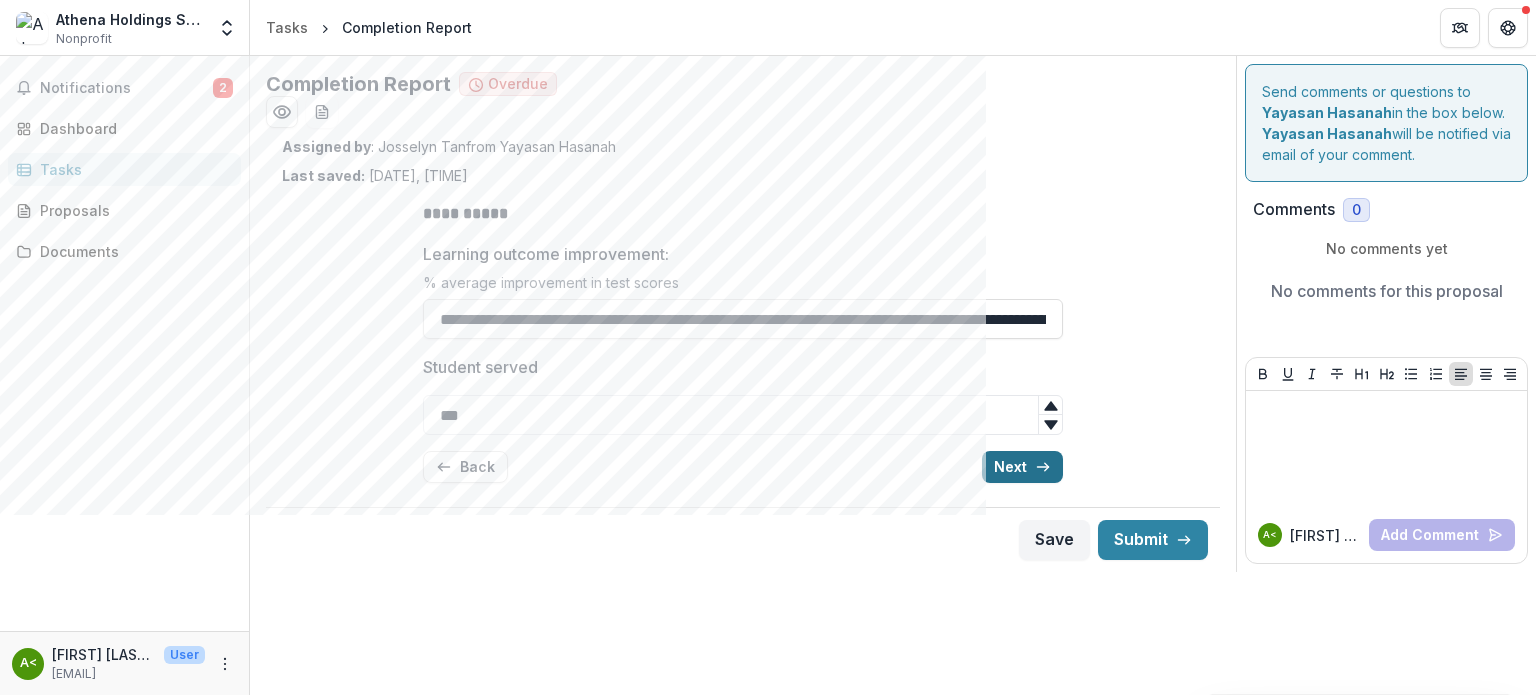 type on "***" 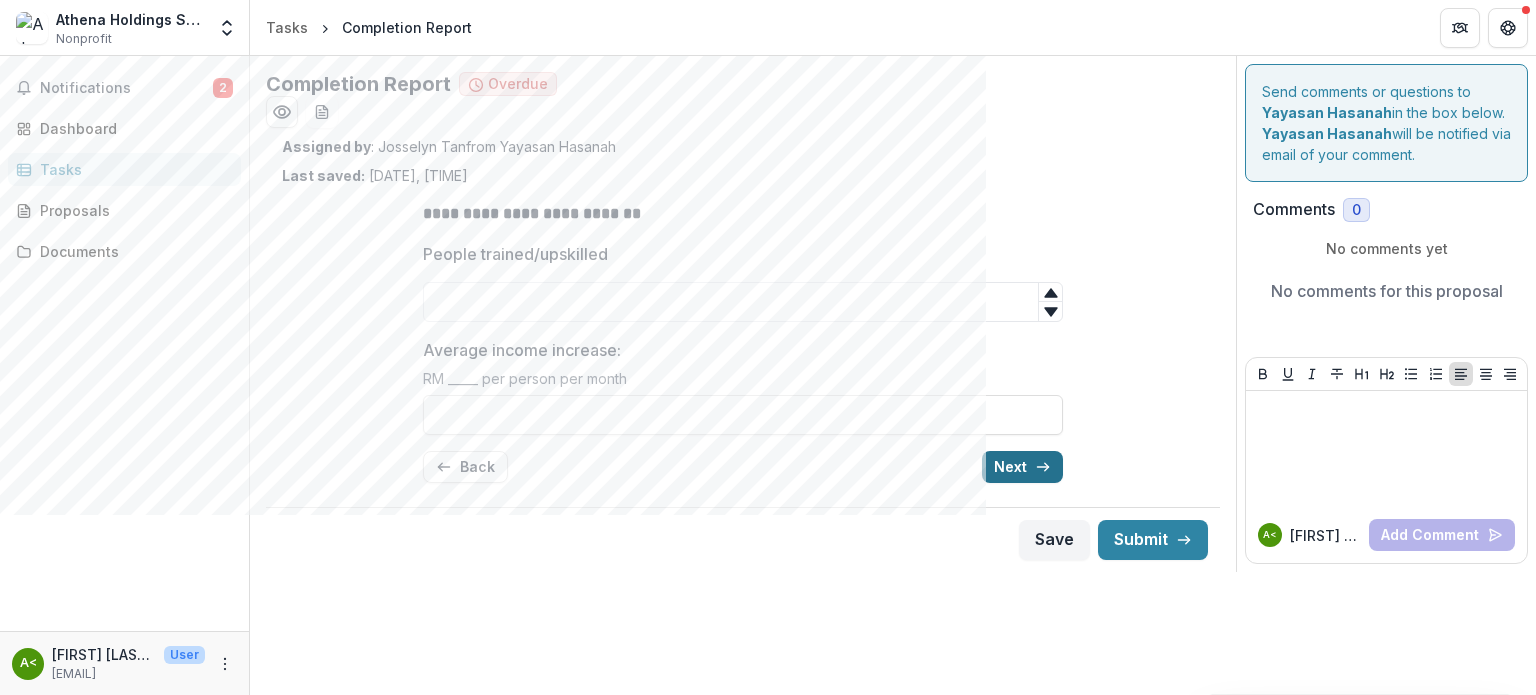 click on "Next" at bounding box center (1022, 467) 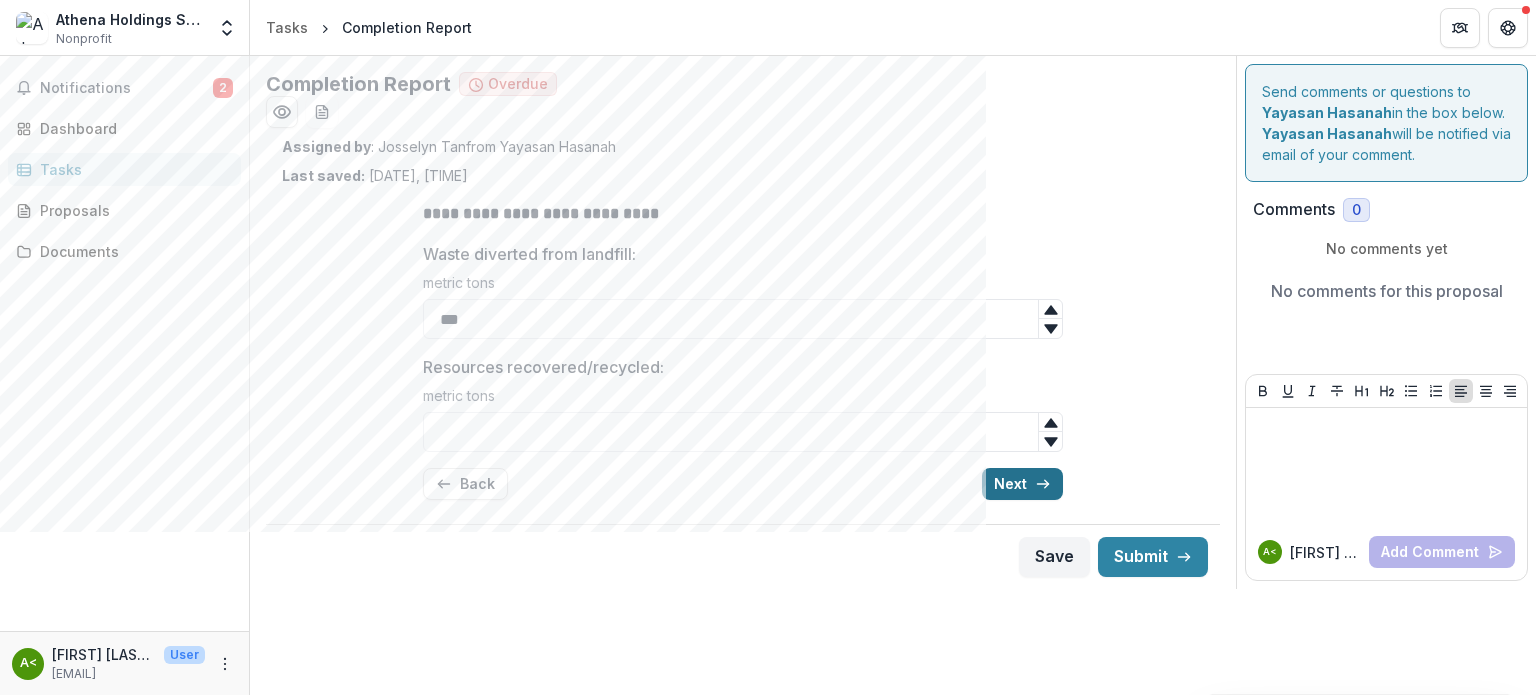click 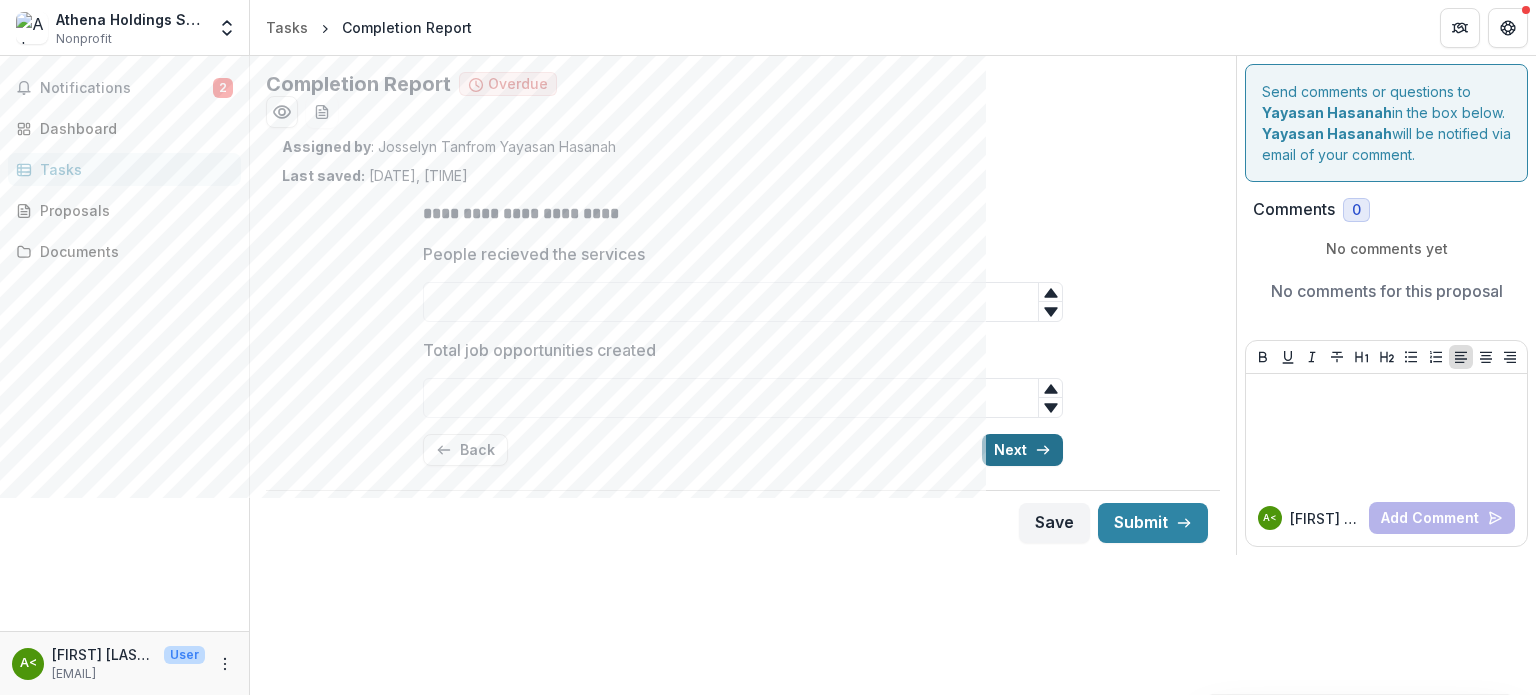 click on "Next" at bounding box center [1022, 450] 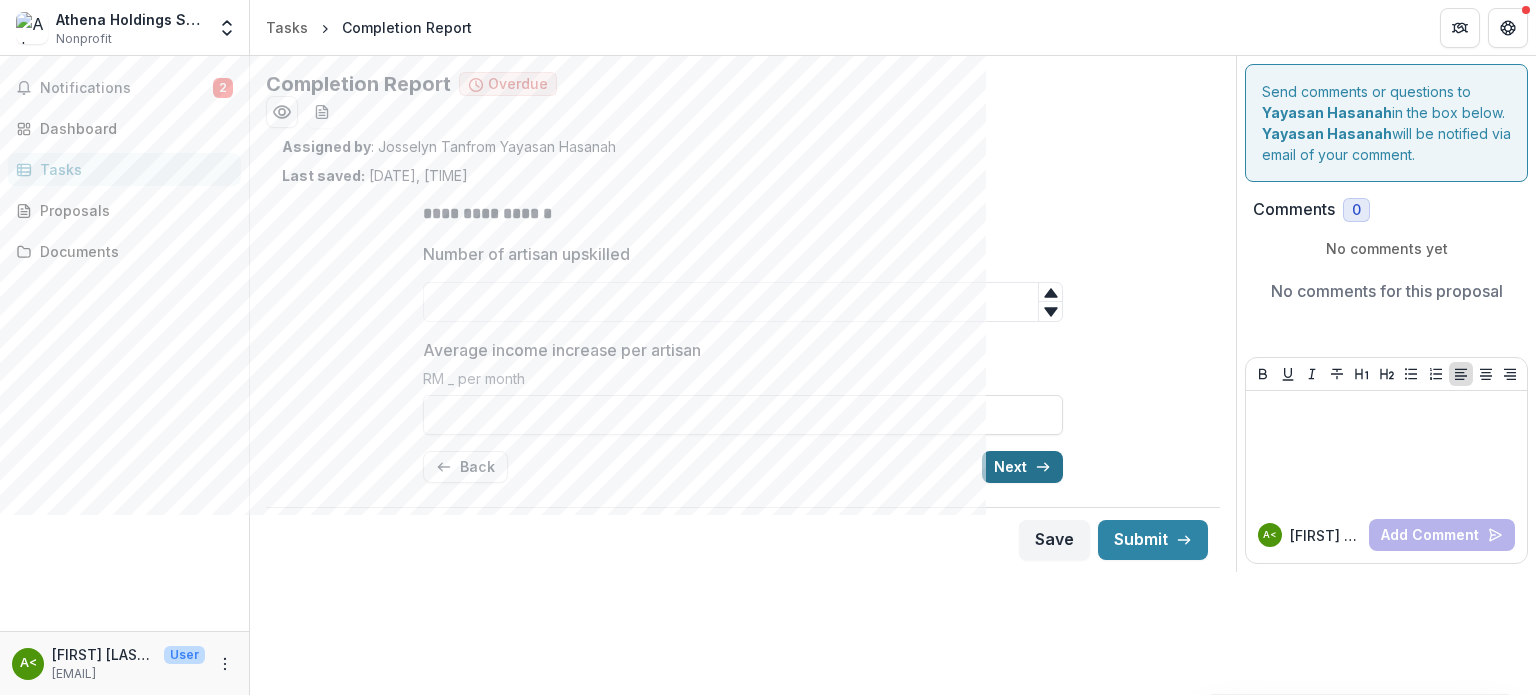 click on "Next" at bounding box center (1022, 467) 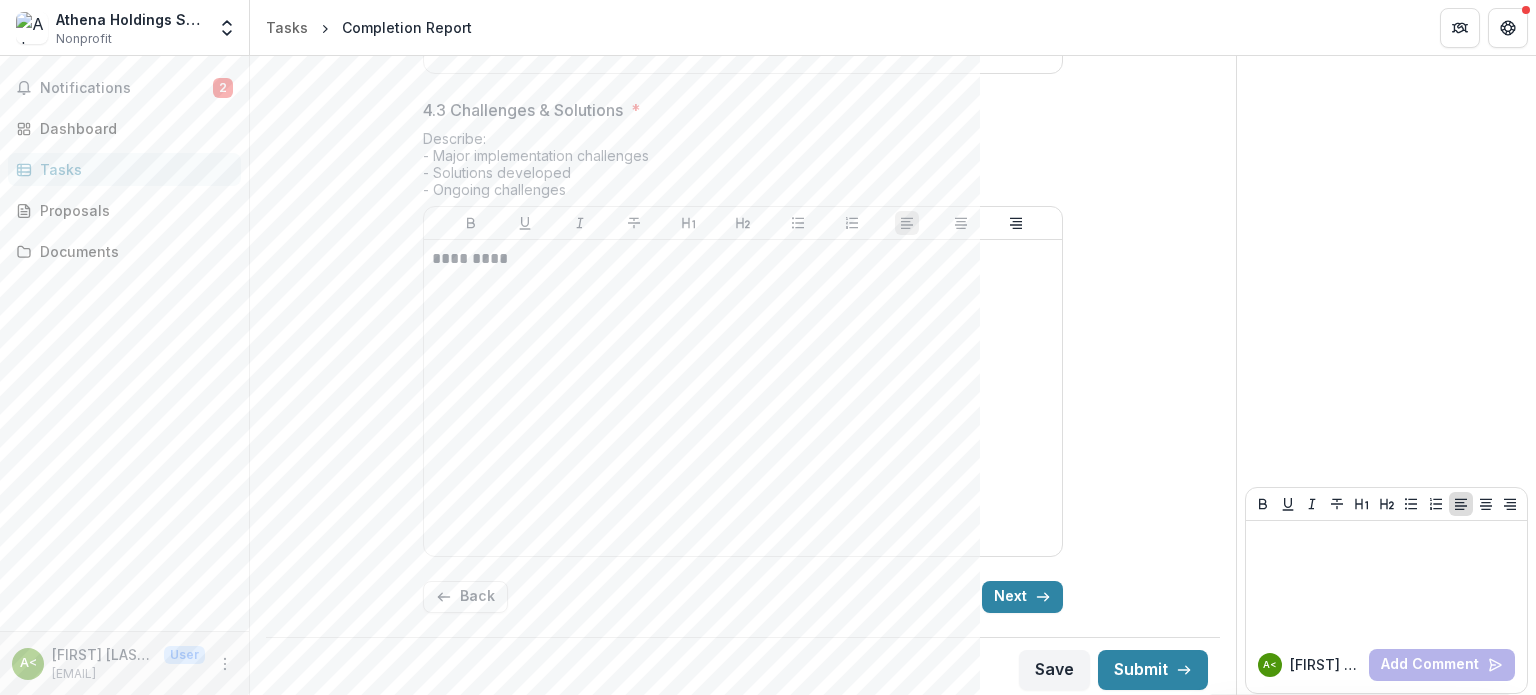 scroll, scrollTop: 1212, scrollLeft: 0, axis: vertical 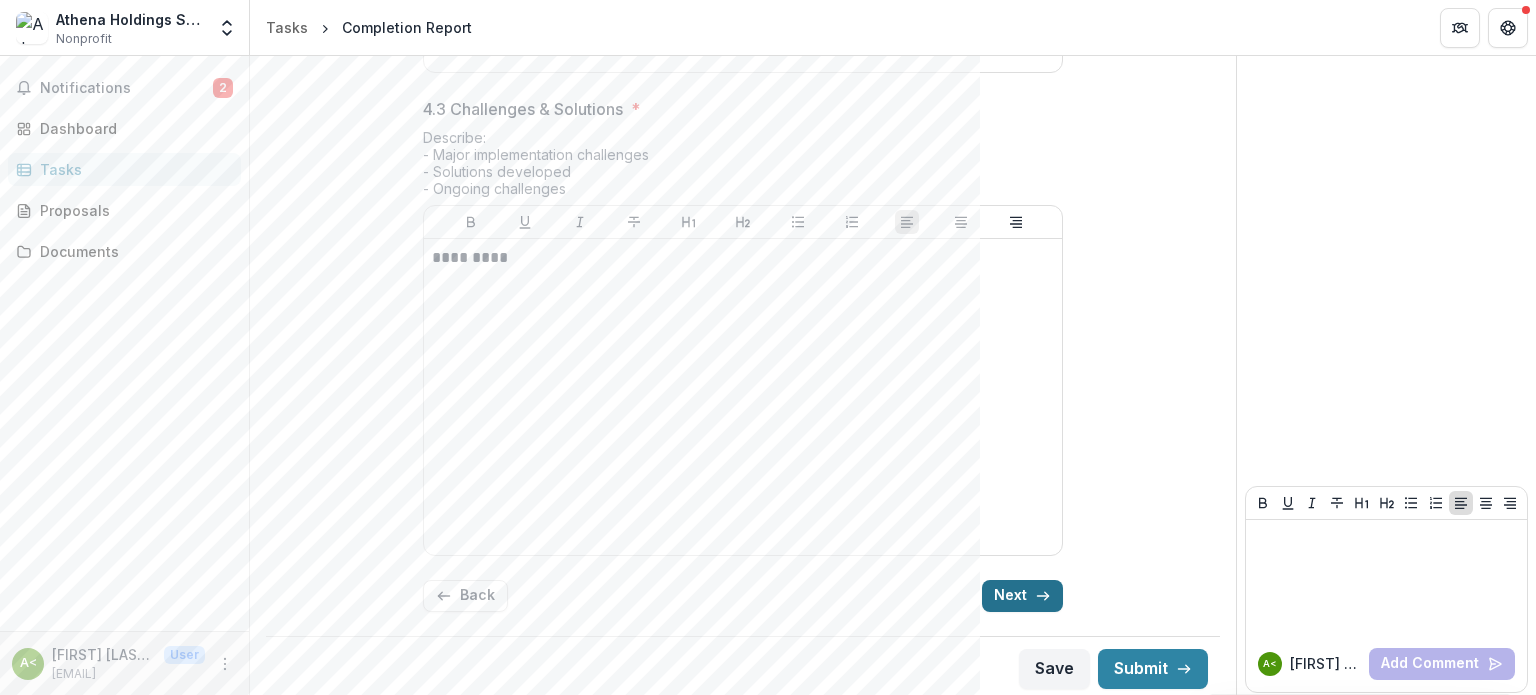 click on "Next" at bounding box center (1022, 596) 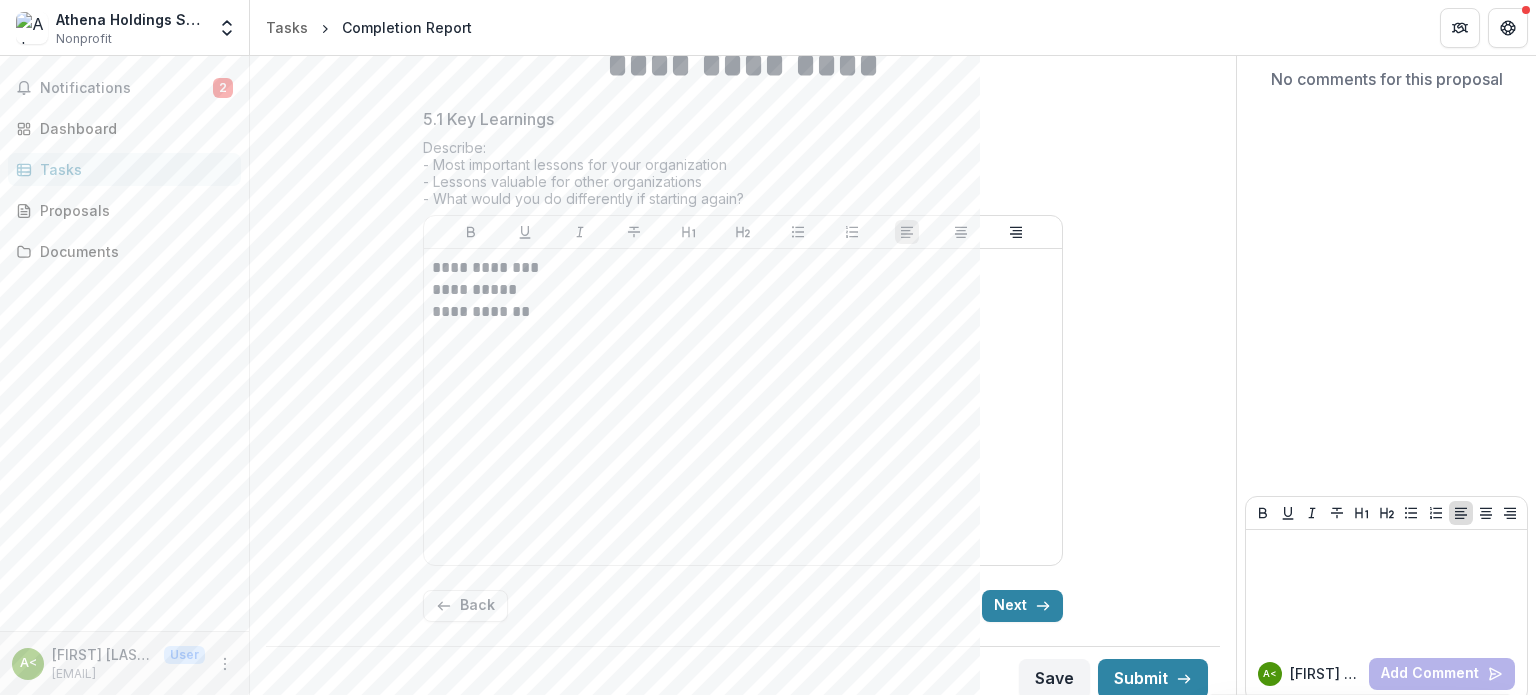 scroll, scrollTop: 225, scrollLeft: 0, axis: vertical 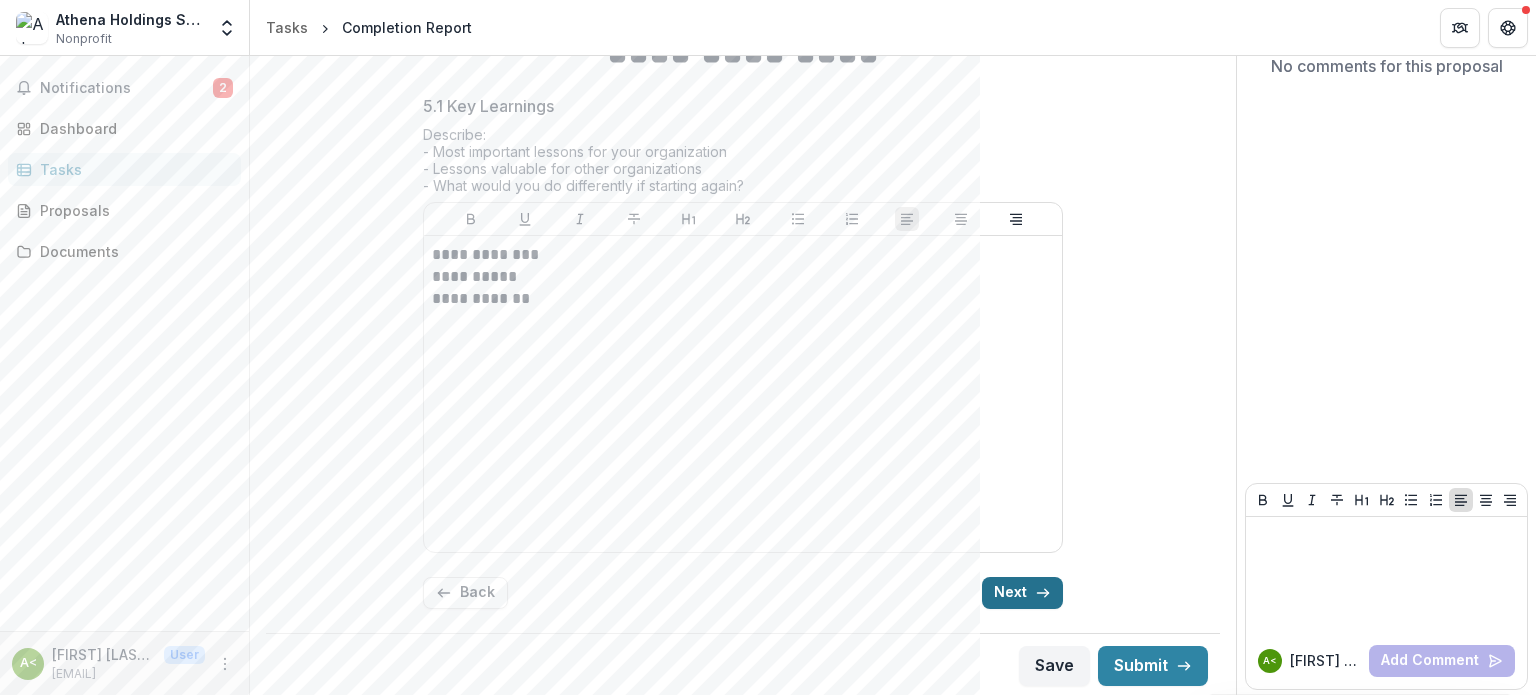 click on "Next" at bounding box center (1022, 593) 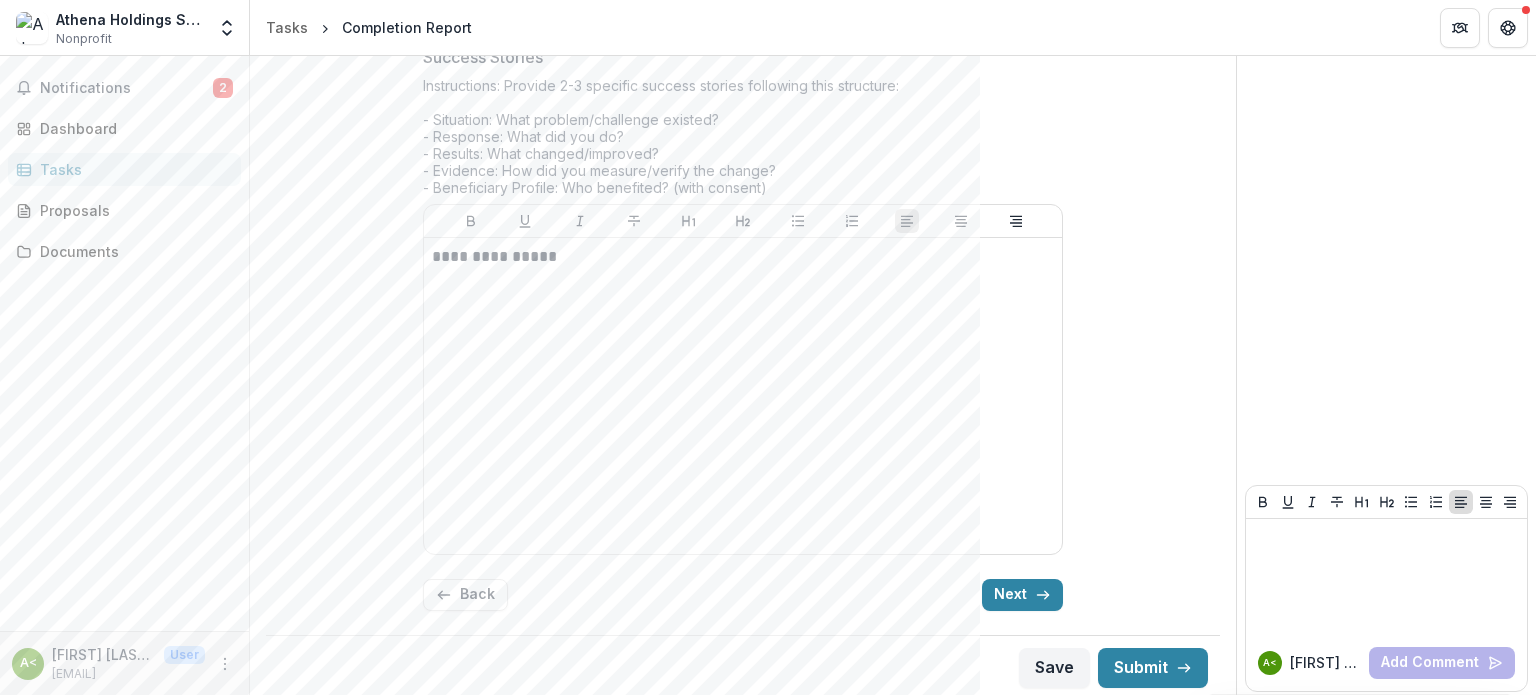 scroll, scrollTop: 304, scrollLeft: 0, axis: vertical 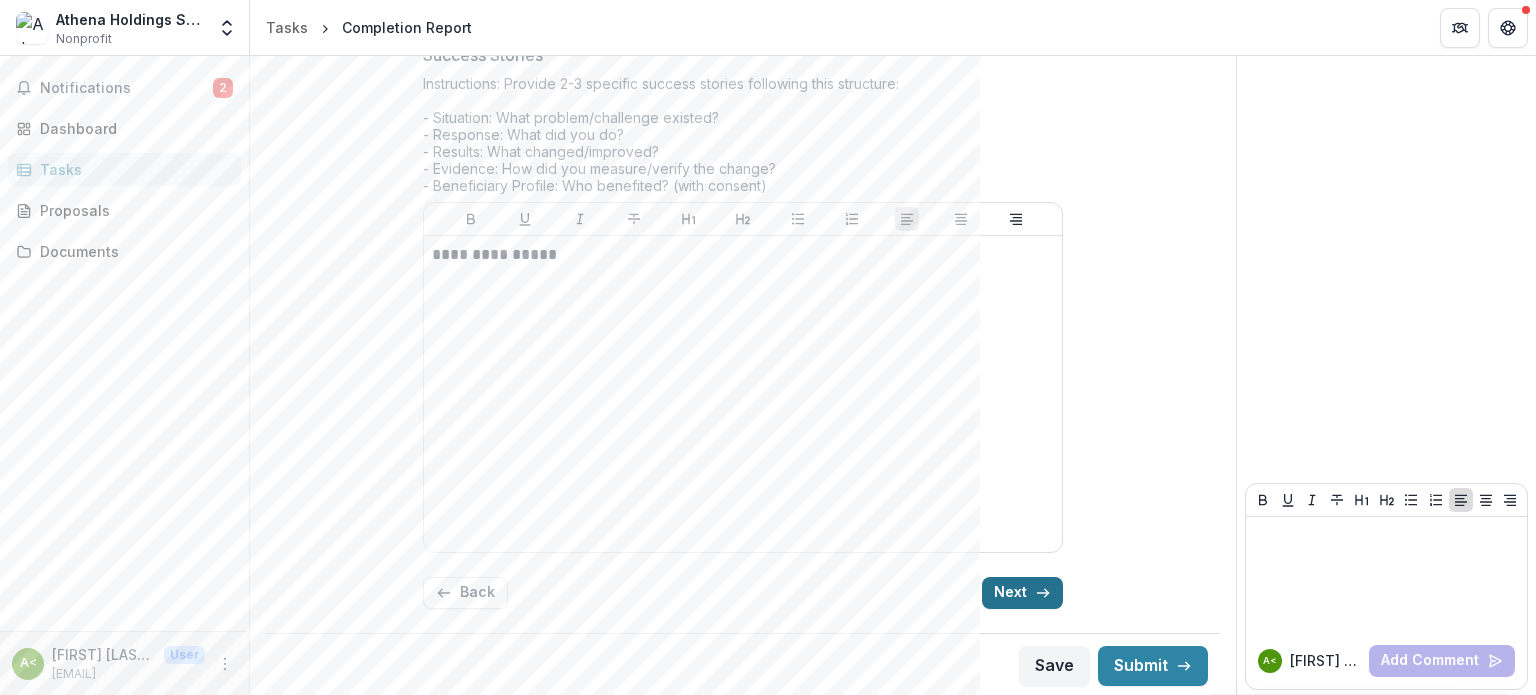 click on "Next" at bounding box center [1022, 593] 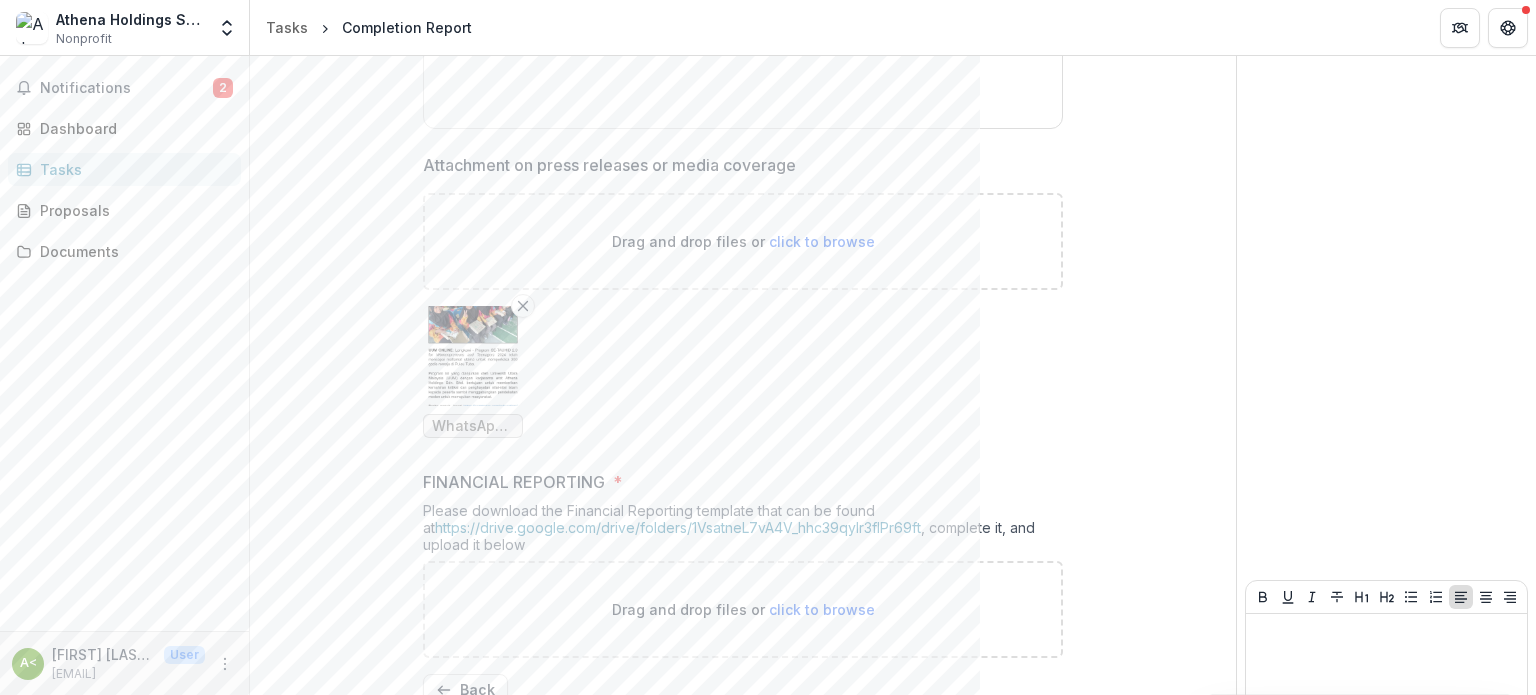 scroll, scrollTop: 695, scrollLeft: 0, axis: vertical 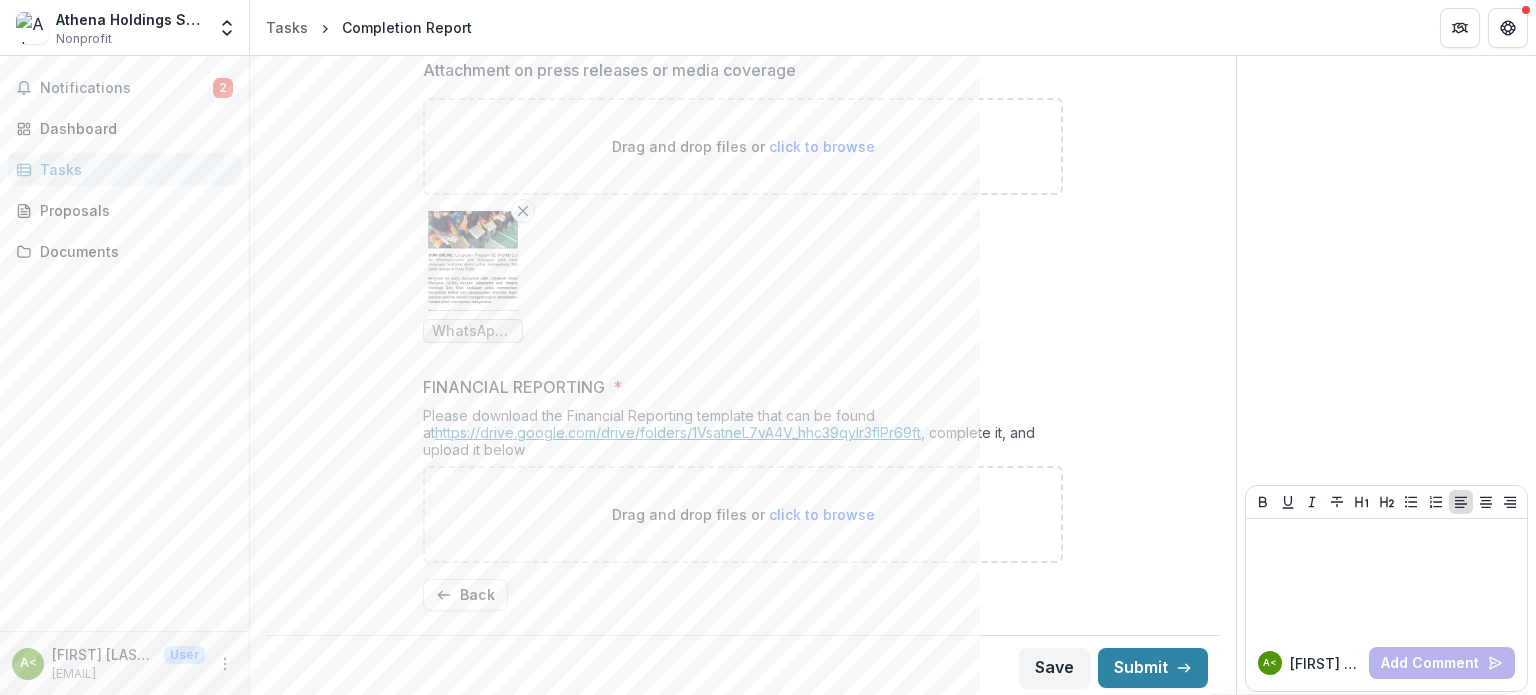 click on "https://drive.google.com/drive/folders/1VsatneL7vA4V_hhc39qylr3flPr69ft" at bounding box center (678, 432) 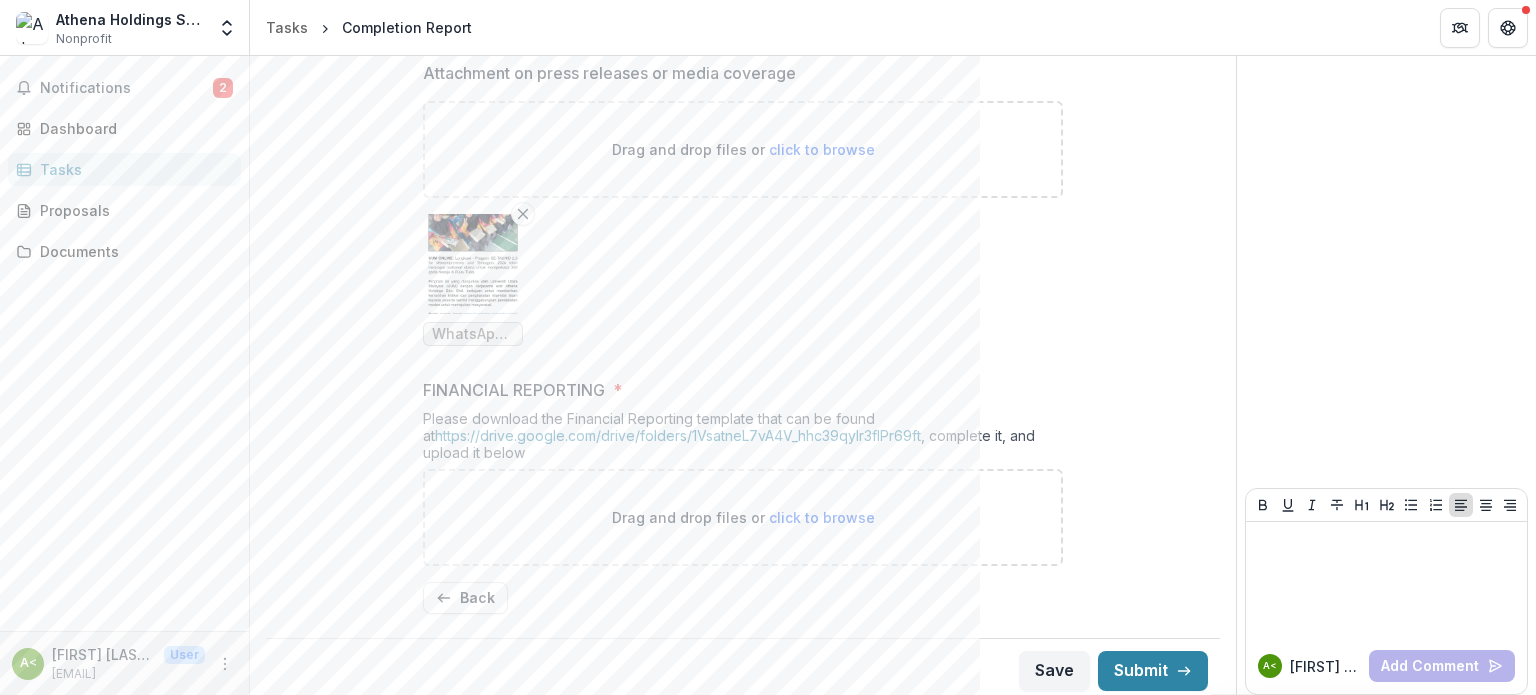 scroll, scrollTop: 695, scrollLeft: 0, axis: vertical 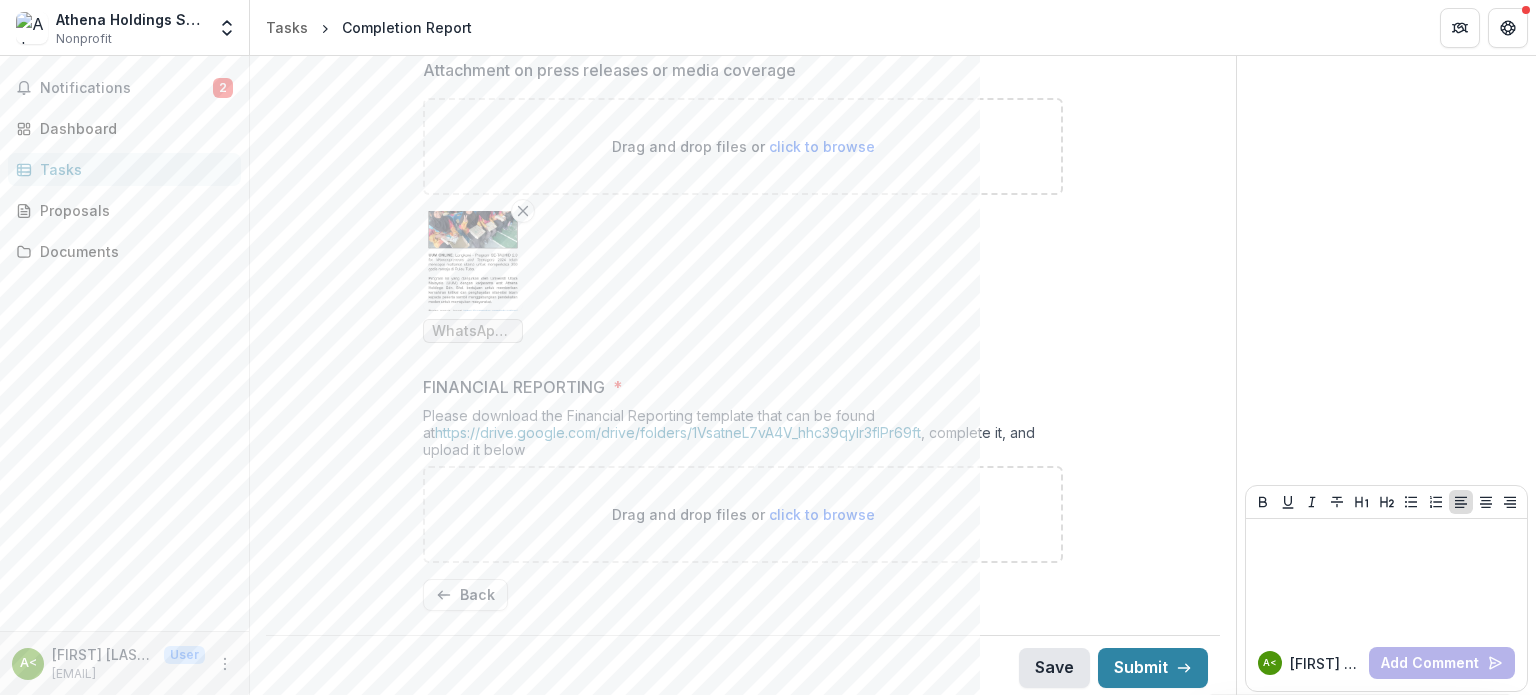 click on "Save" at bounding box center (1054, 668) 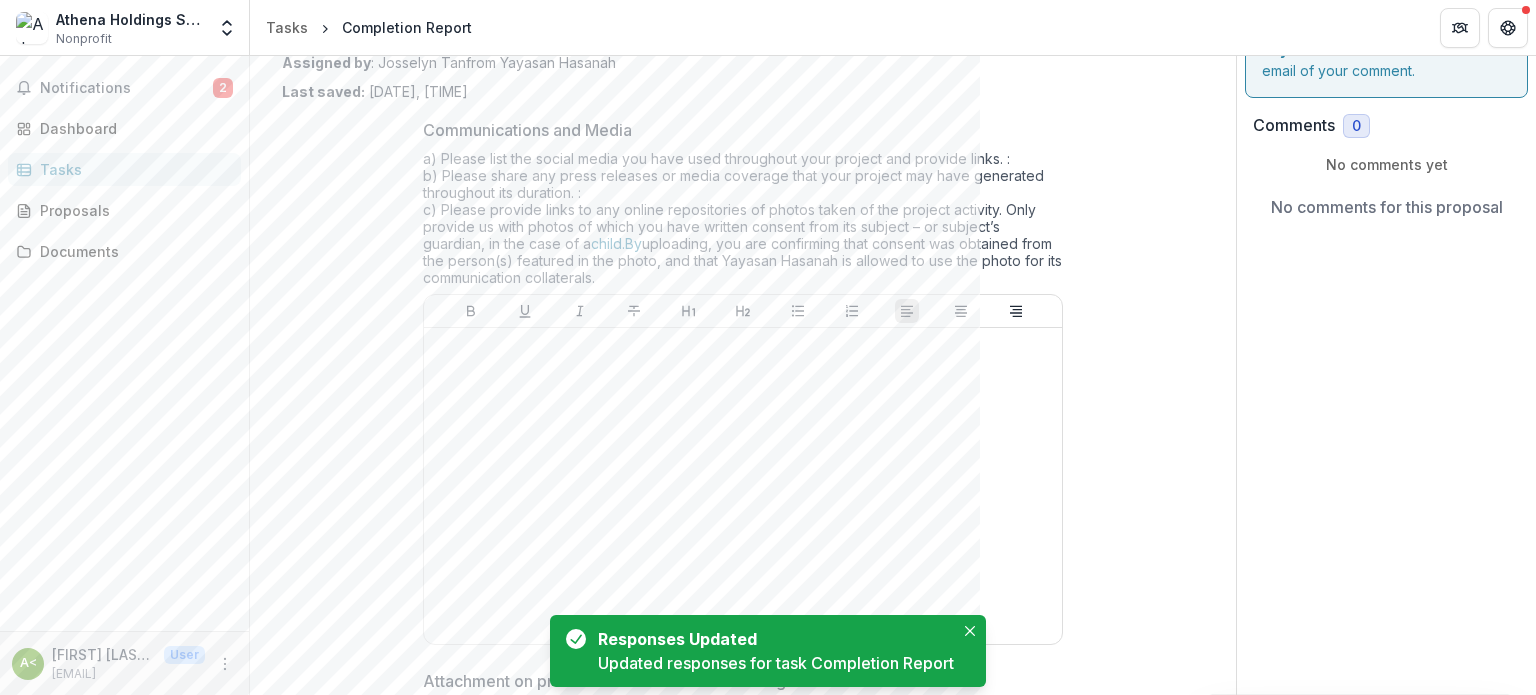scroll, scrollTop: 0, scrollLeft: 0, axis: both 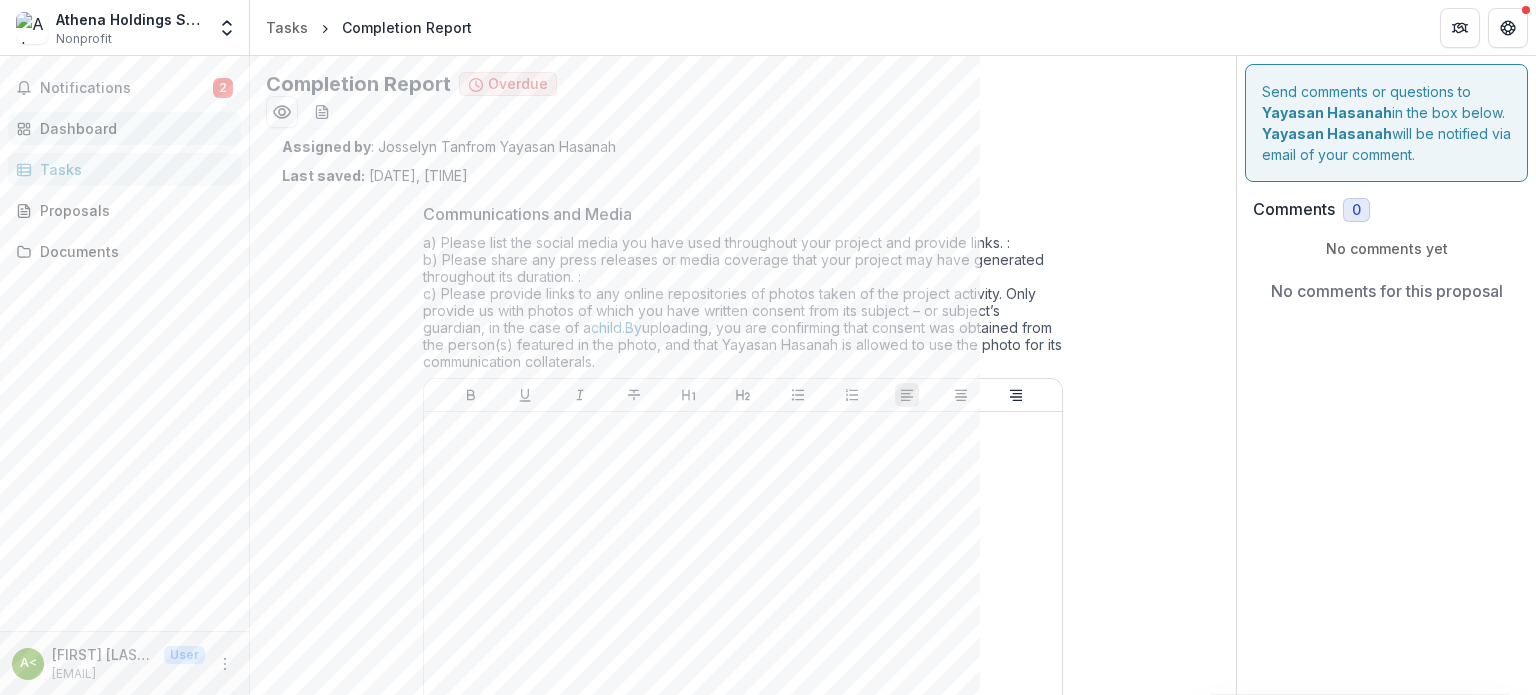 click on "Dashboard" at bounding box center (132, 128) 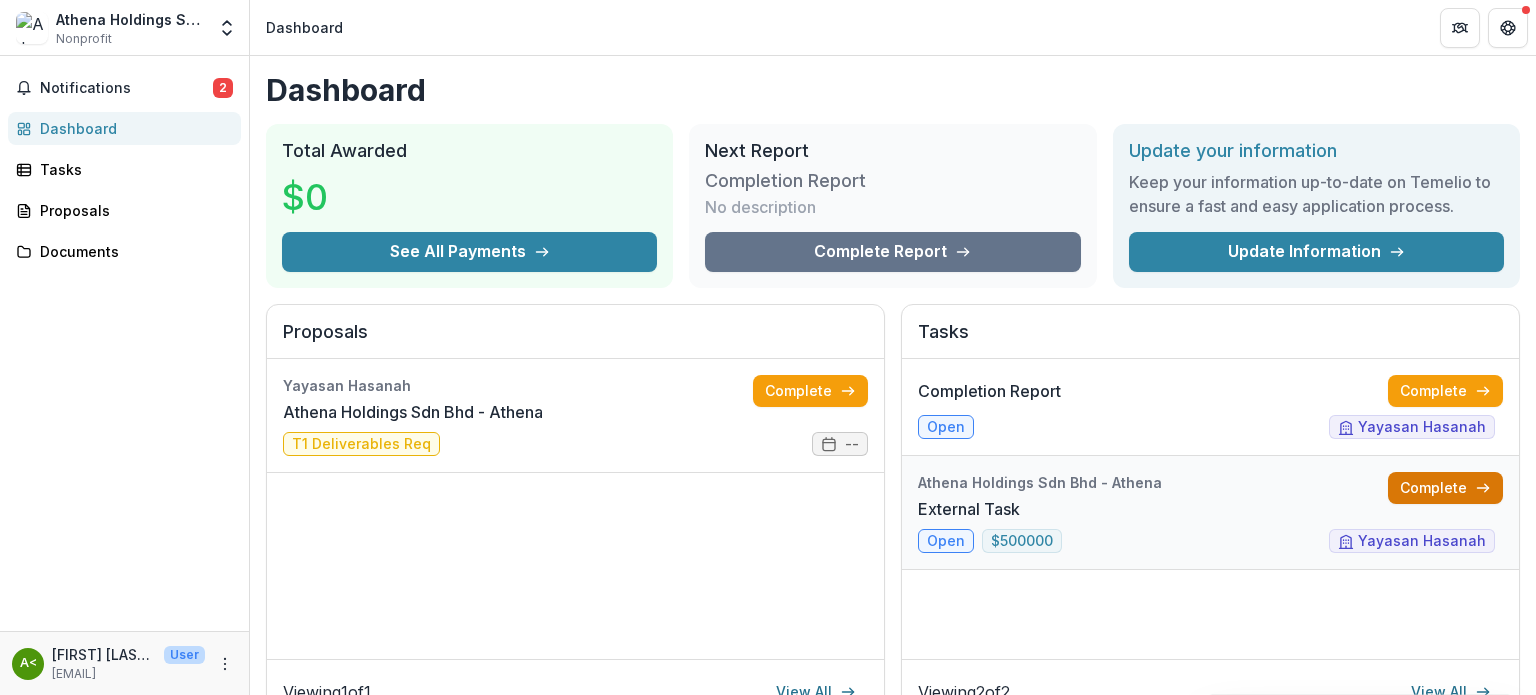 click on "Complete" at bounding box center (1445, 488) 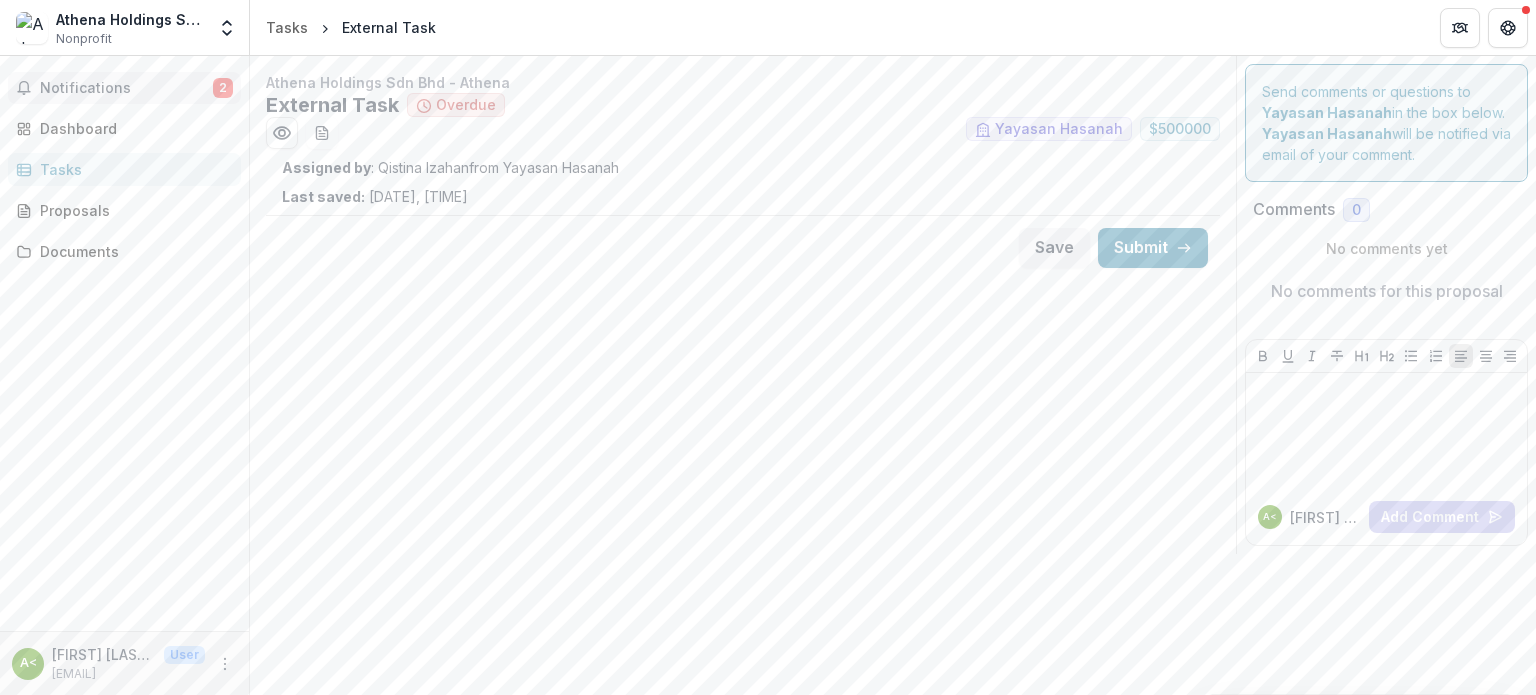 click on "Notifications" at bounding box center (126, 88) 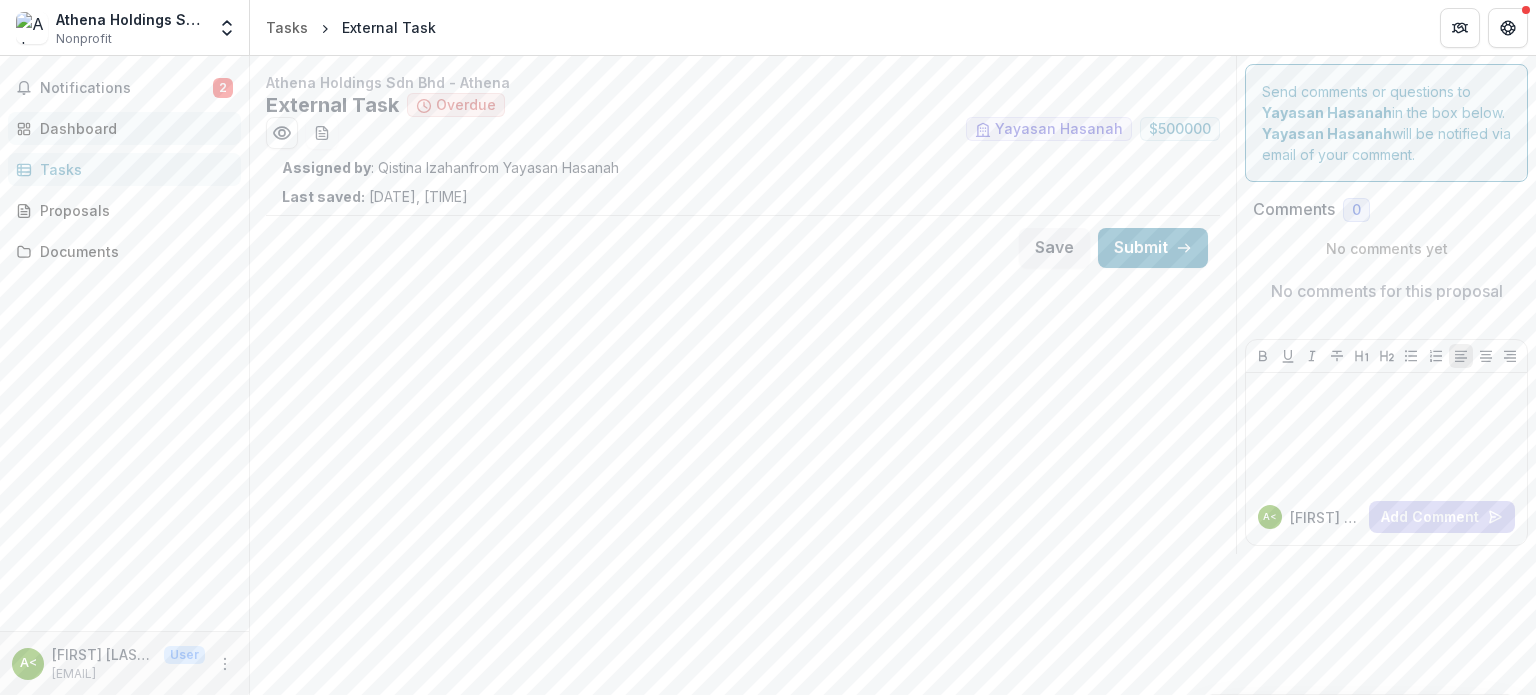 click on "Dashboard" at bounding box center (132, 128) 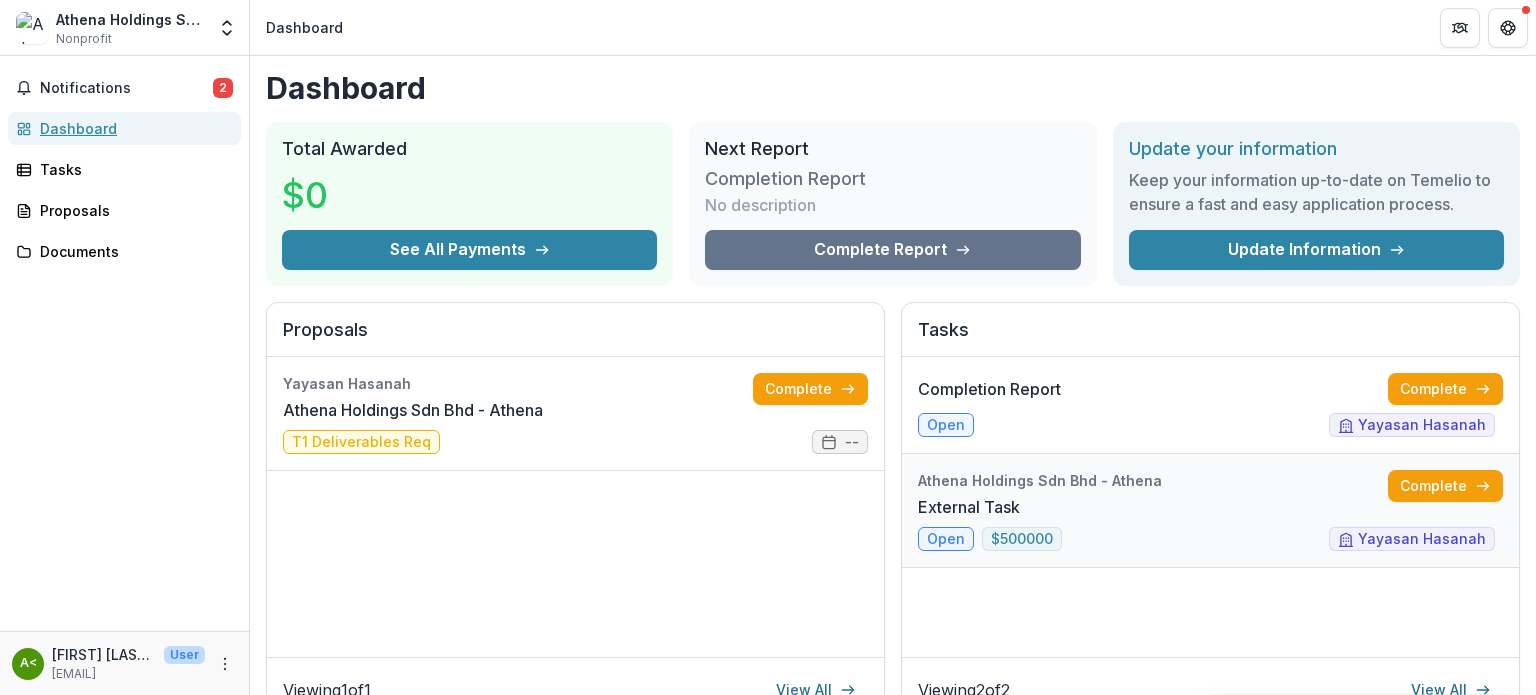 scroll, scrollTop: 0, scrollLeft: 0, axis: both 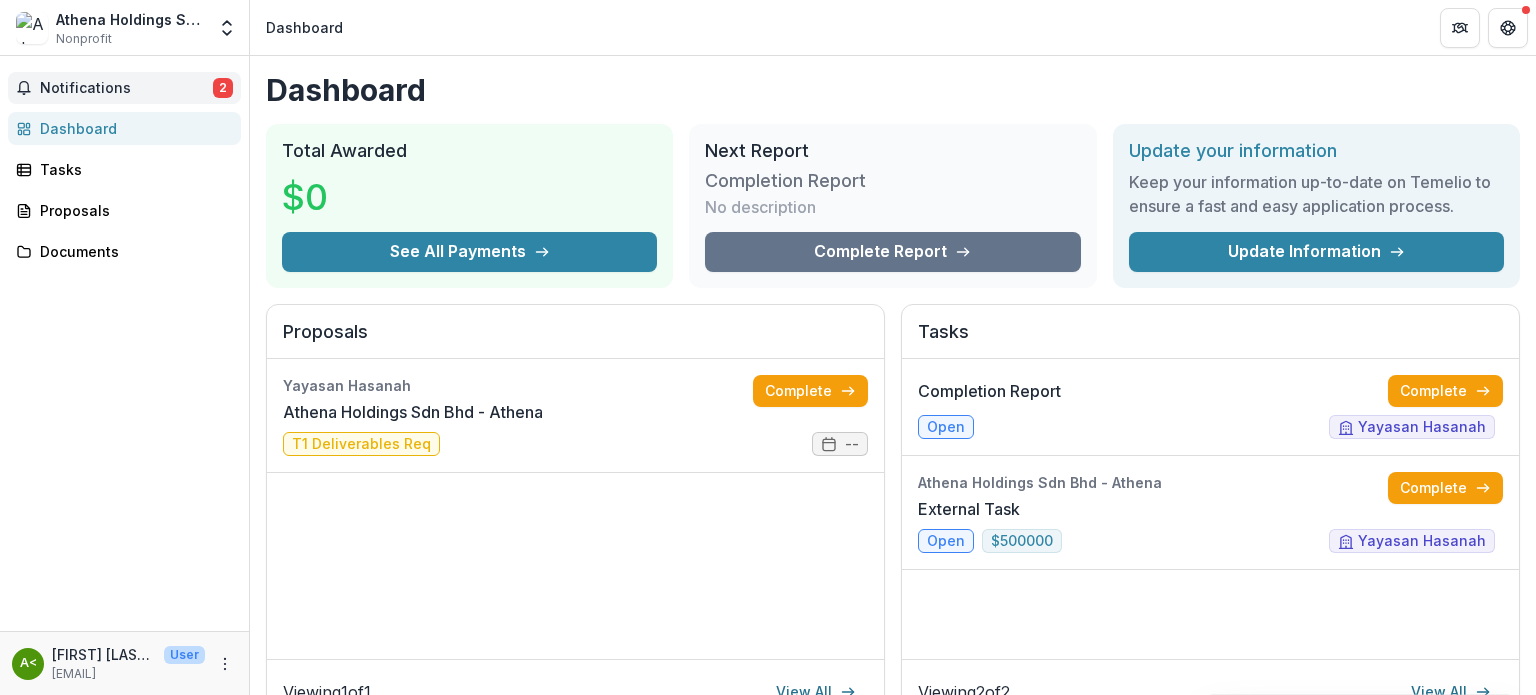click on "2" at bounding box center (223, 88) 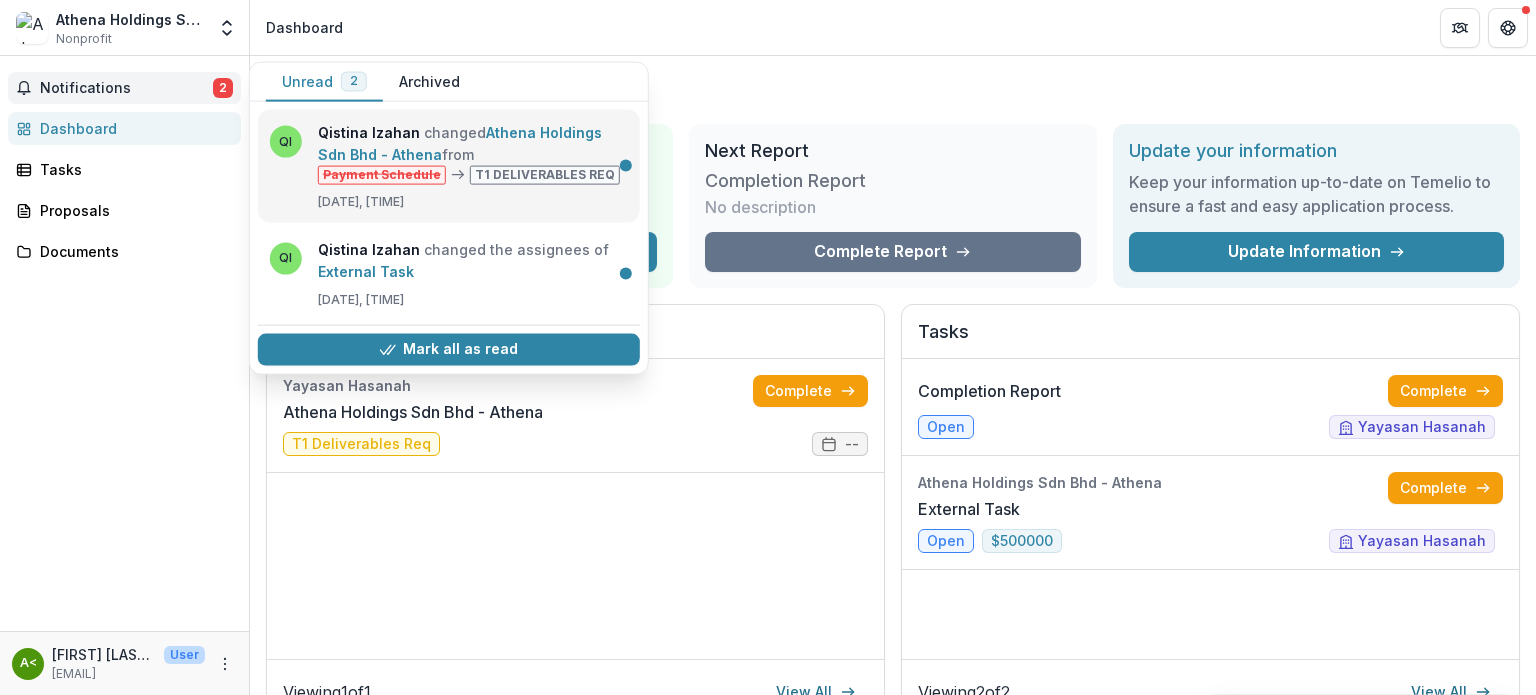 click on "Athena Holdings Sdn Bhd - Athena" at bounding box center (460, 143) 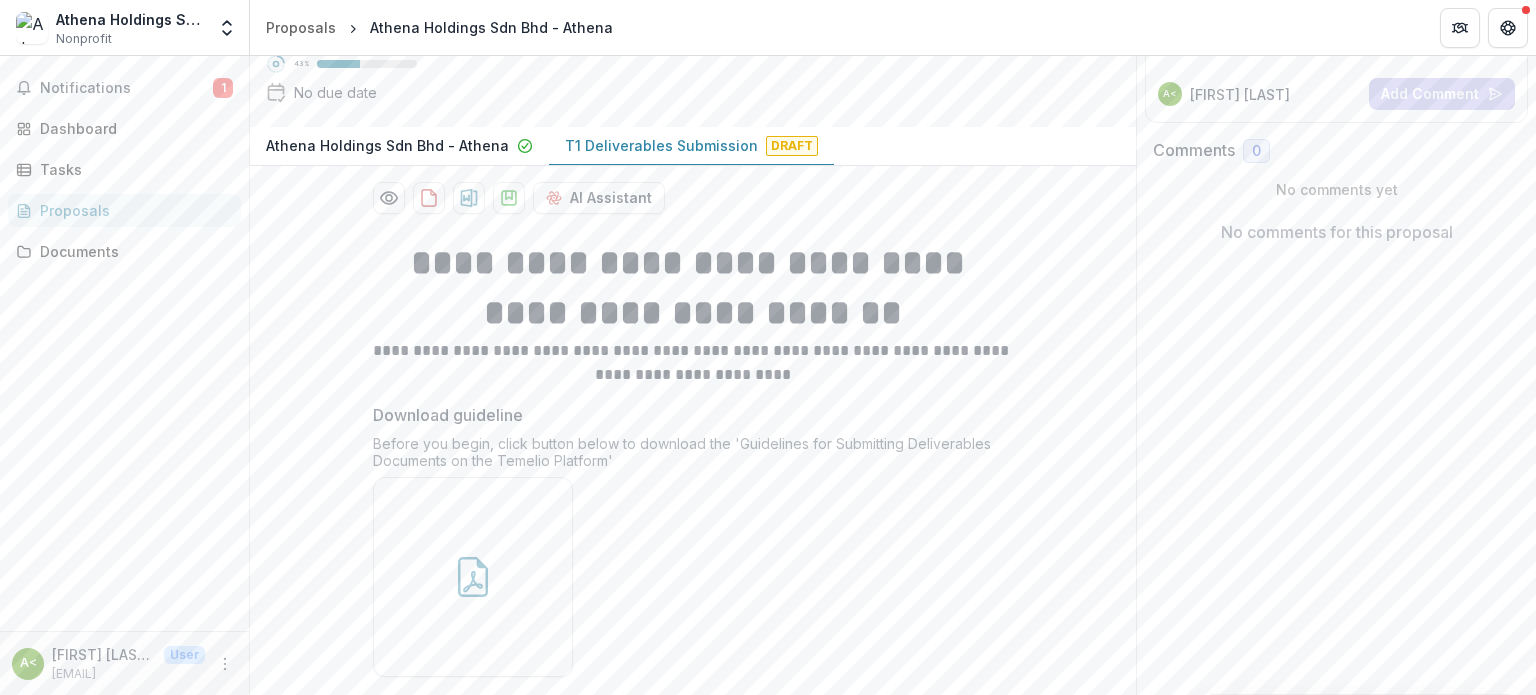 scroll, scrollTop: 0, scrollLeft: 0, axis: both 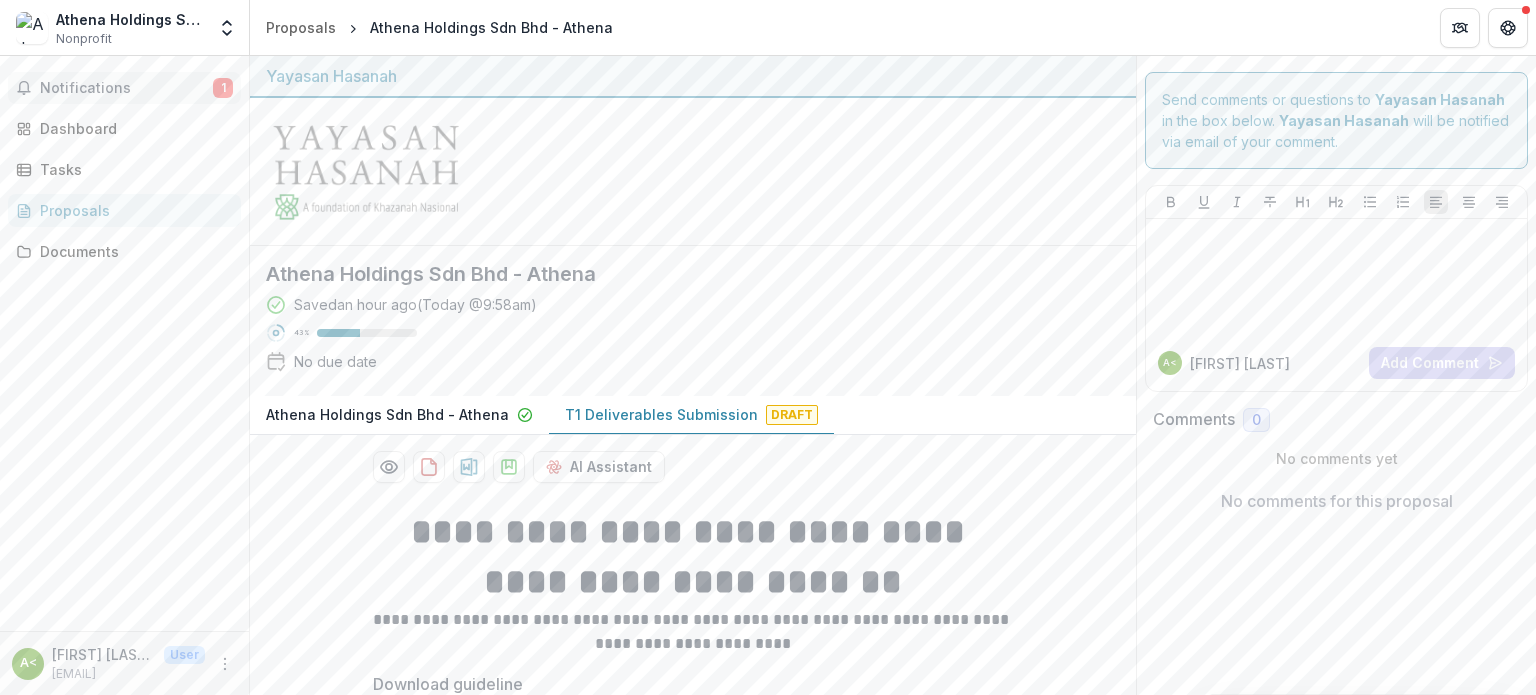 click on "Notifications" at bounding box center (126, 88) 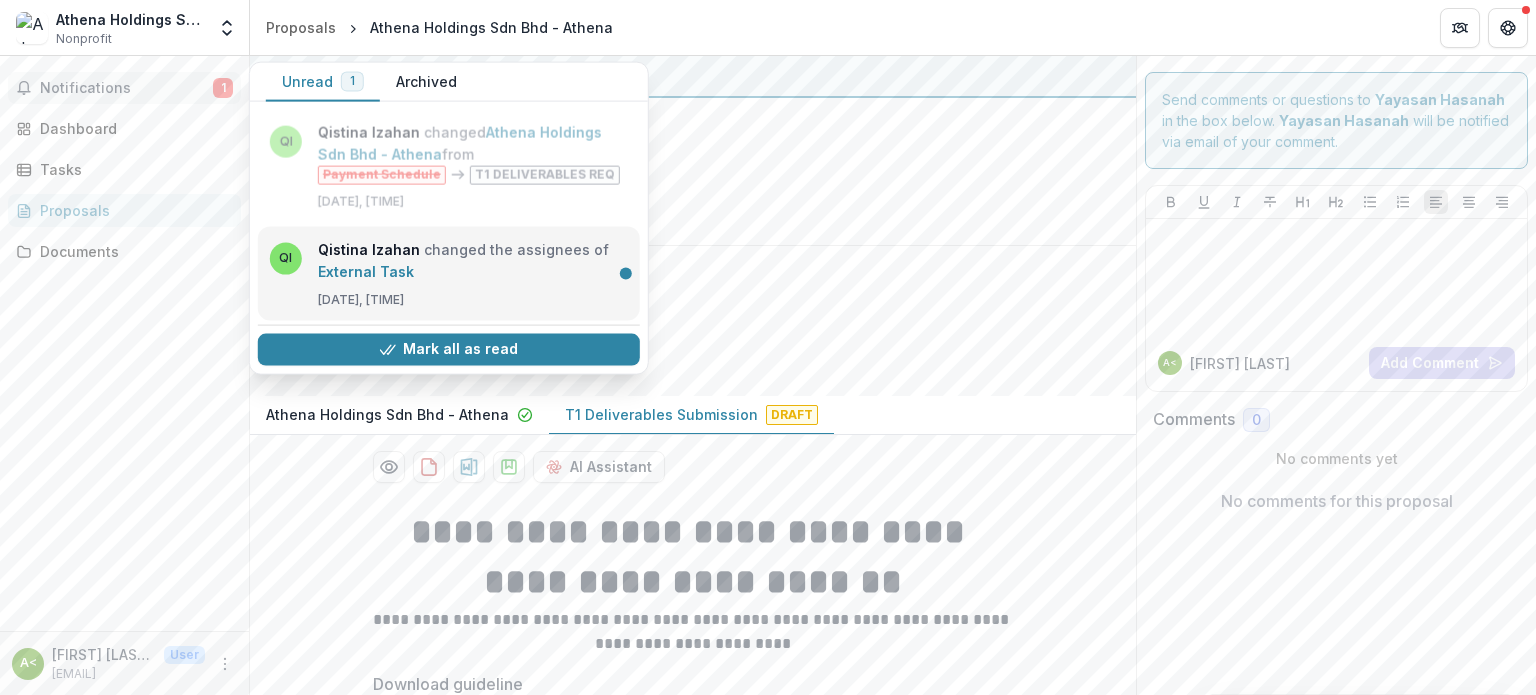 click on "External Task" at bounding box center [366, 270] 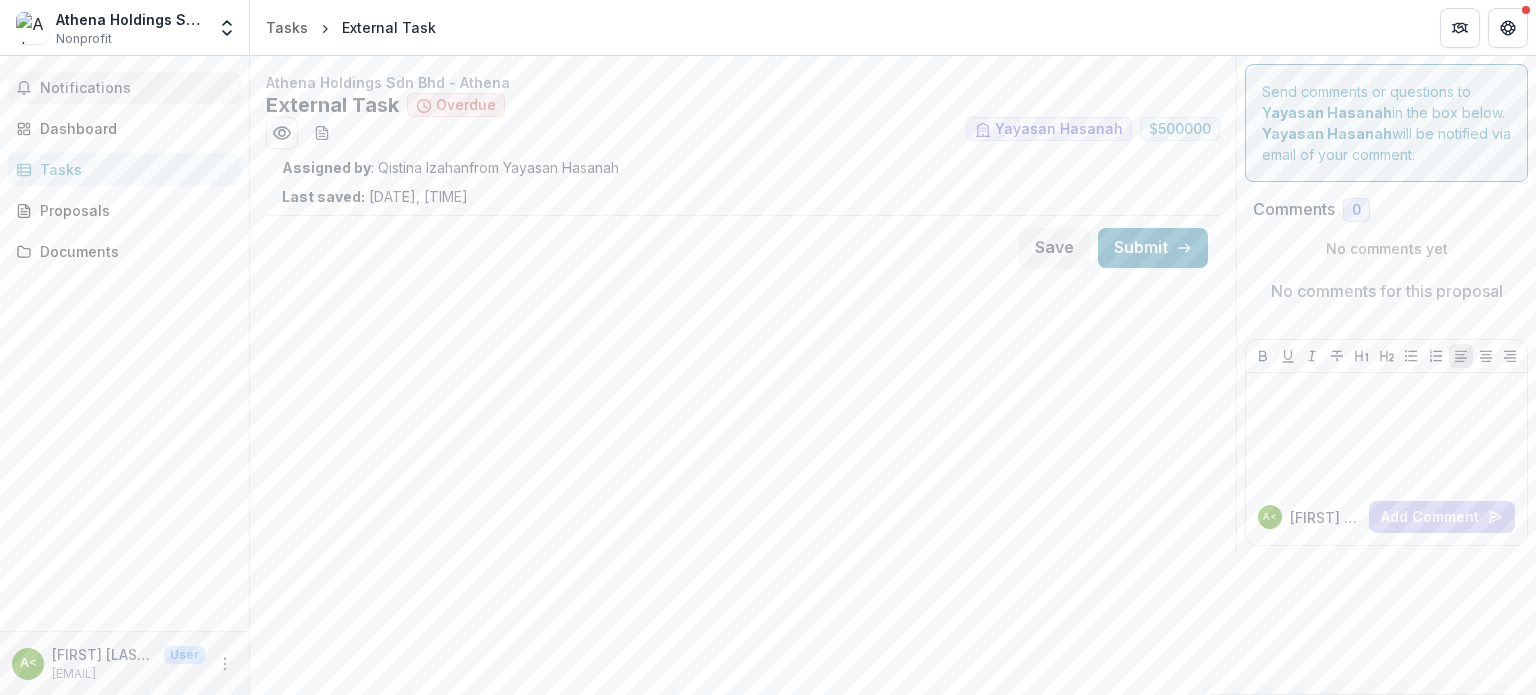click on "Notifications" at bounding box center (136, 88) 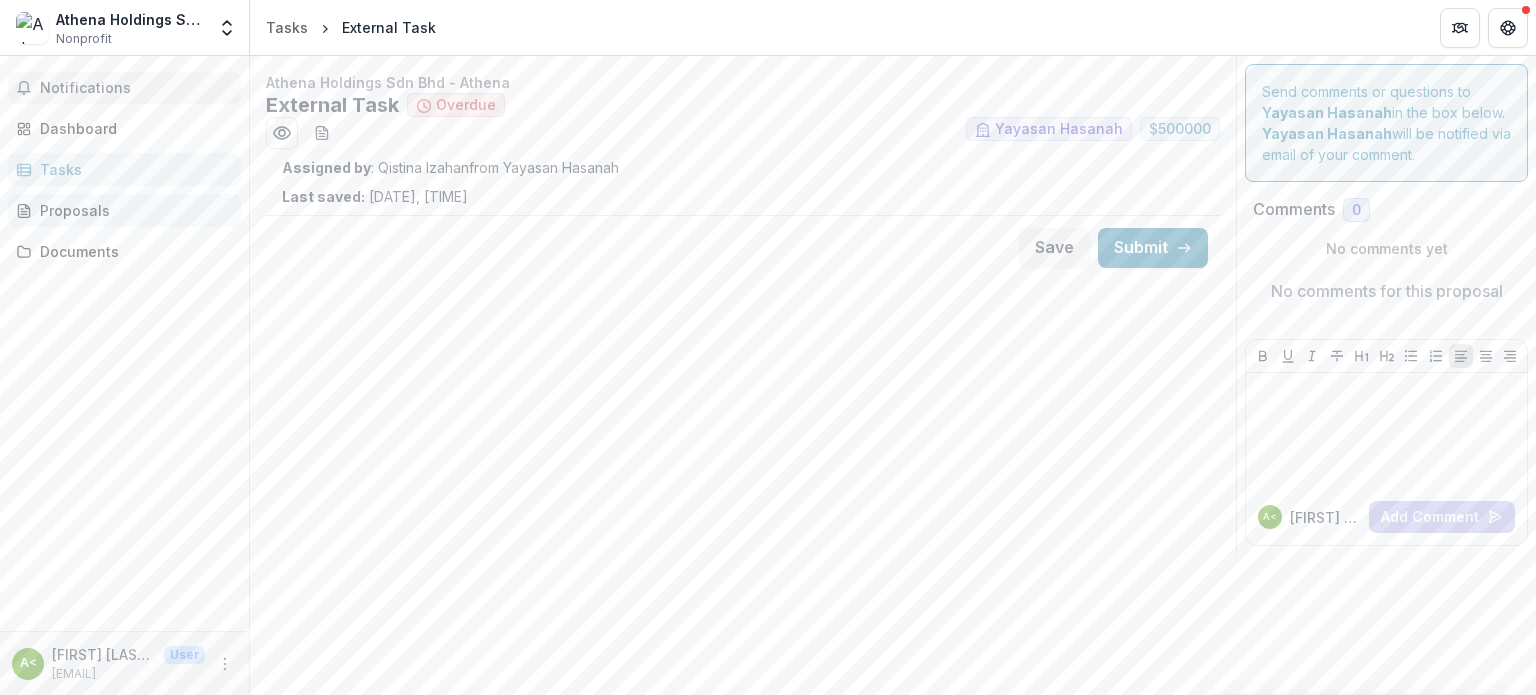click on "Proposals" at bounding box center (132, 210) 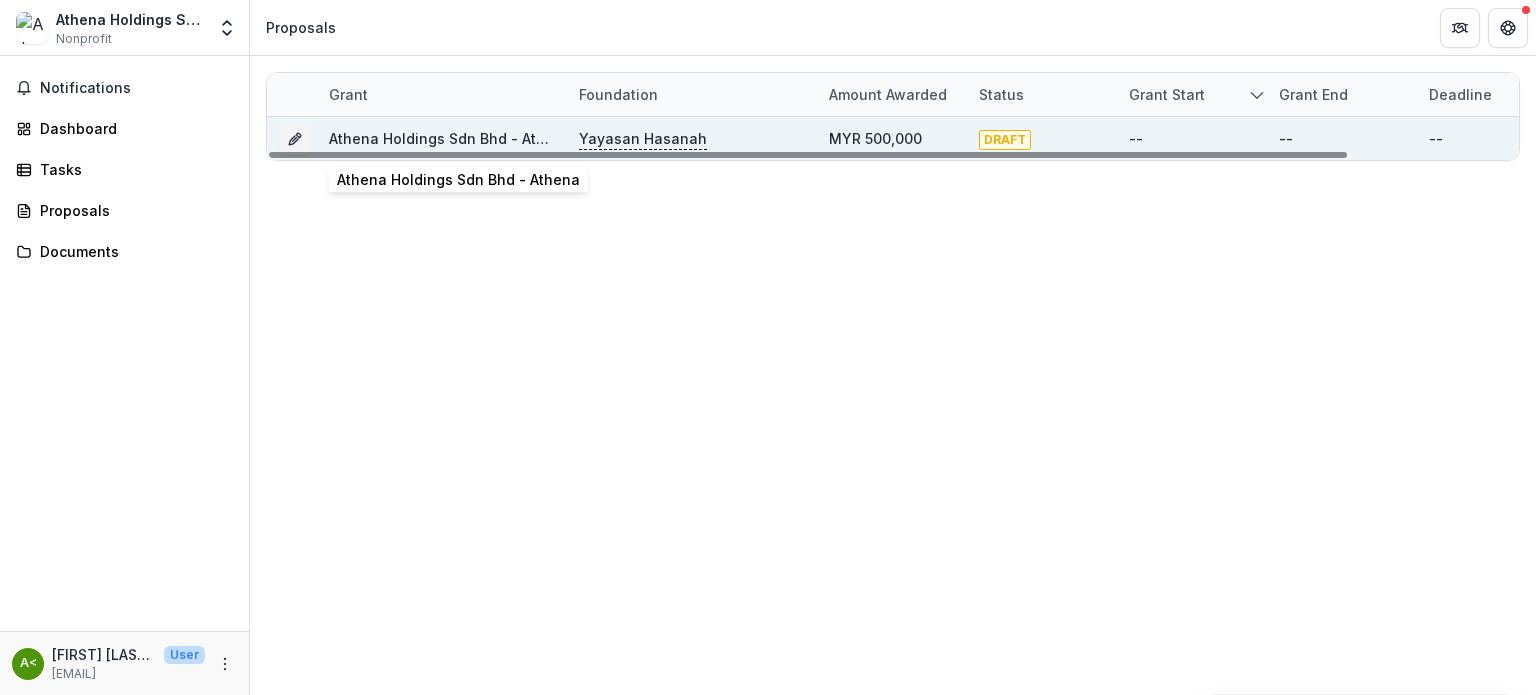 click on "Athena Holdings Sdn Bhd - Athena" at bounding box center [450, 138] 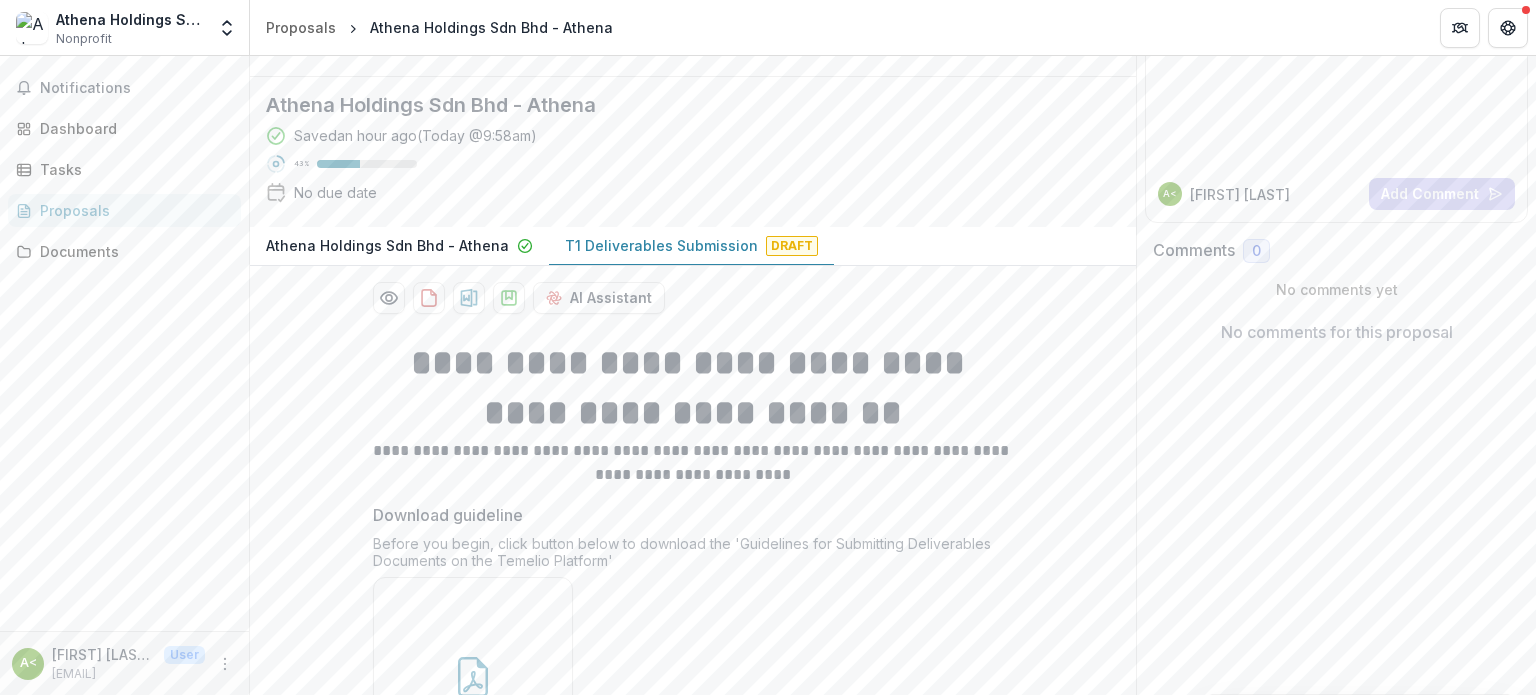scroll, scrollTop: 0, scrollLeft: 0, axis: both 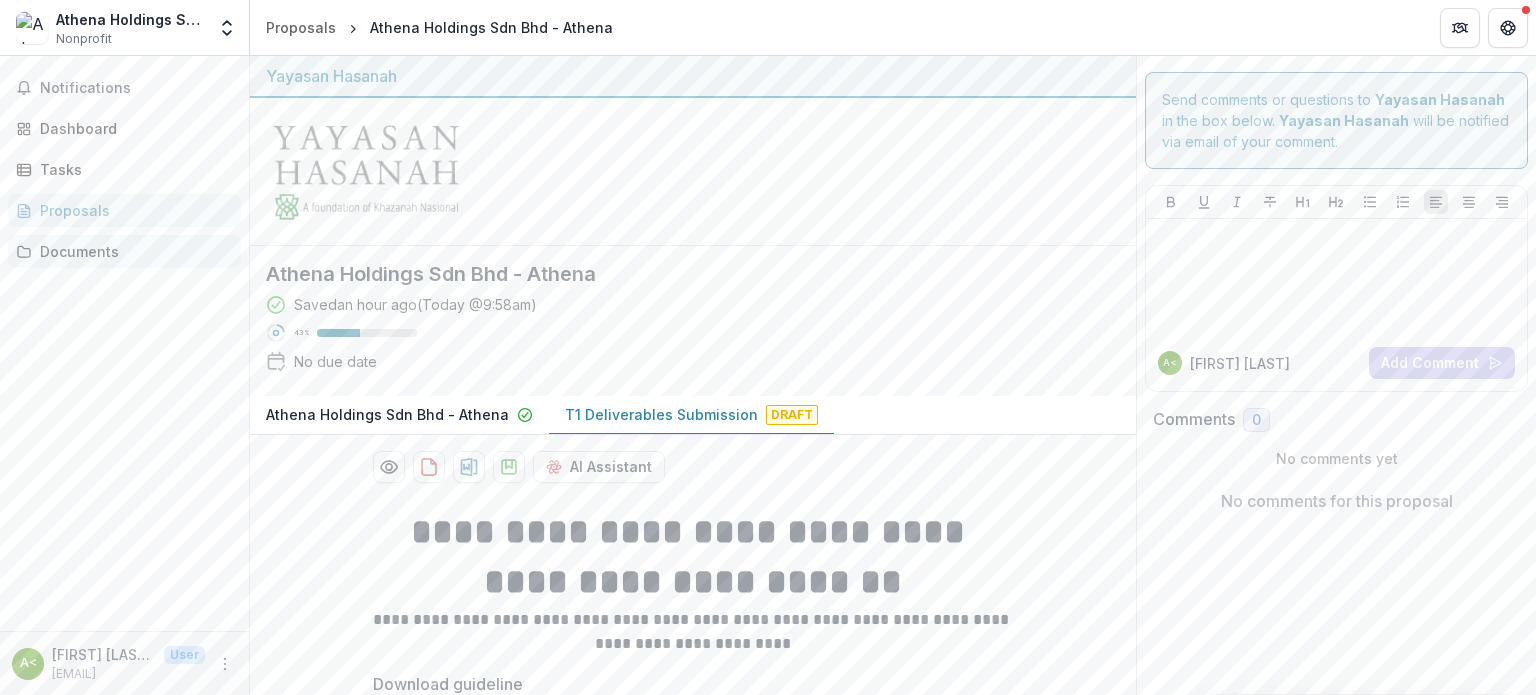 click on "Documents" at bounding box center (132, 251) 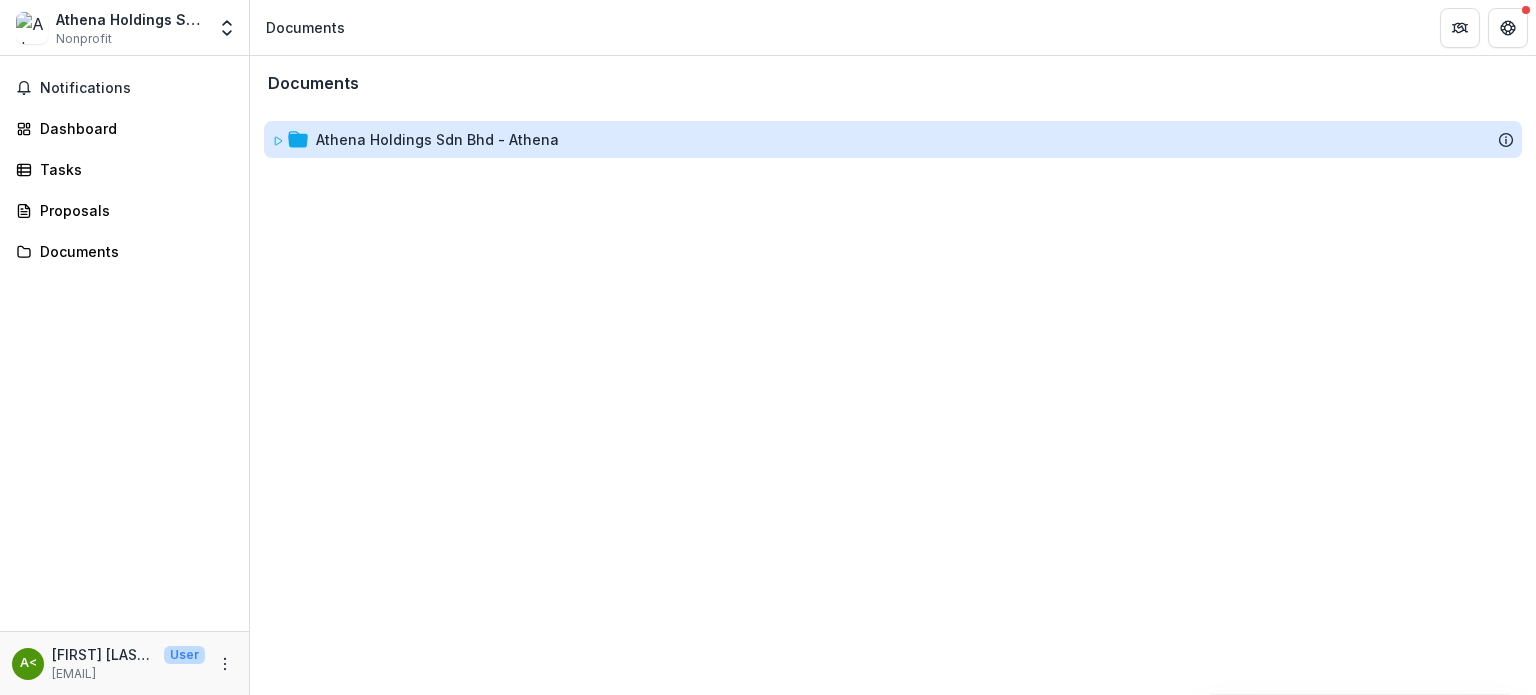 click on "Athena Holdings Sdn Bhd - Athena" at bounding box center [437, 139] 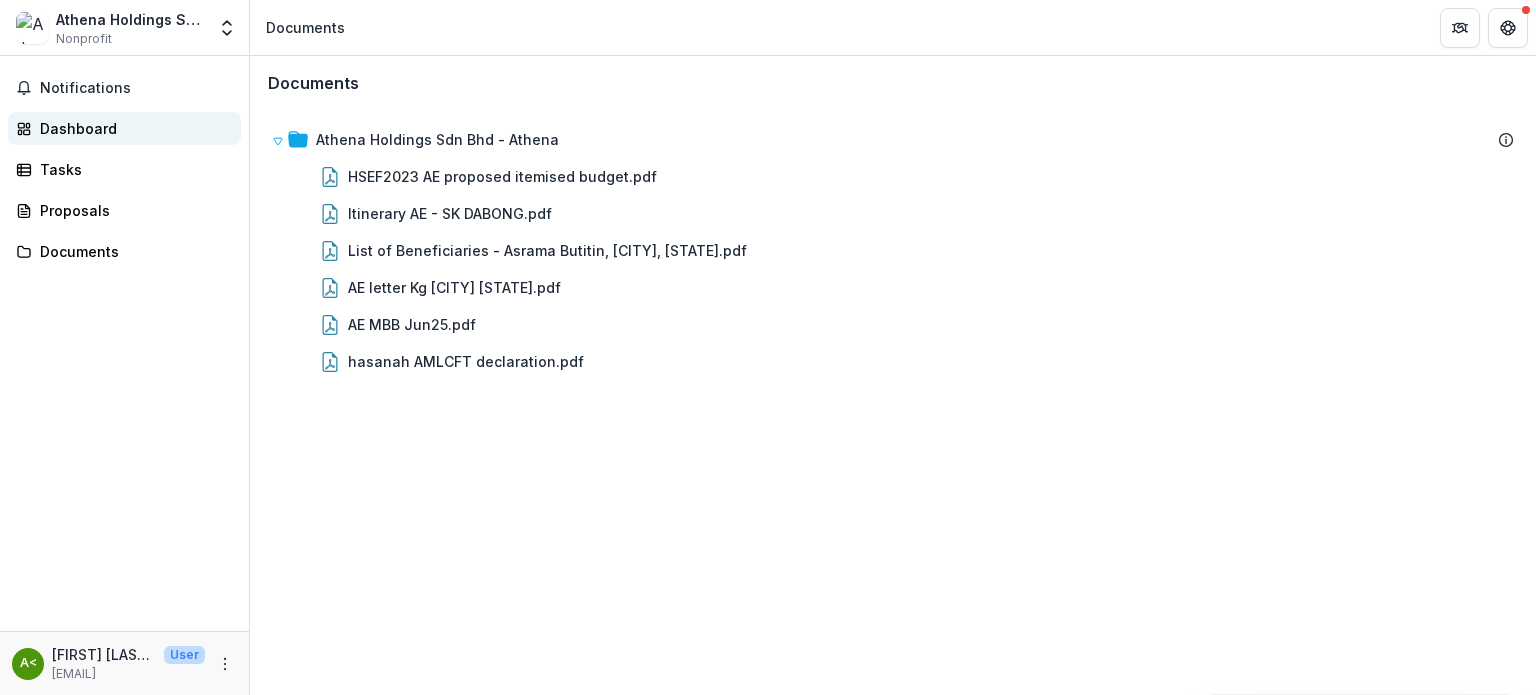 click on "Dashboard" at bounding box center (132, 128) 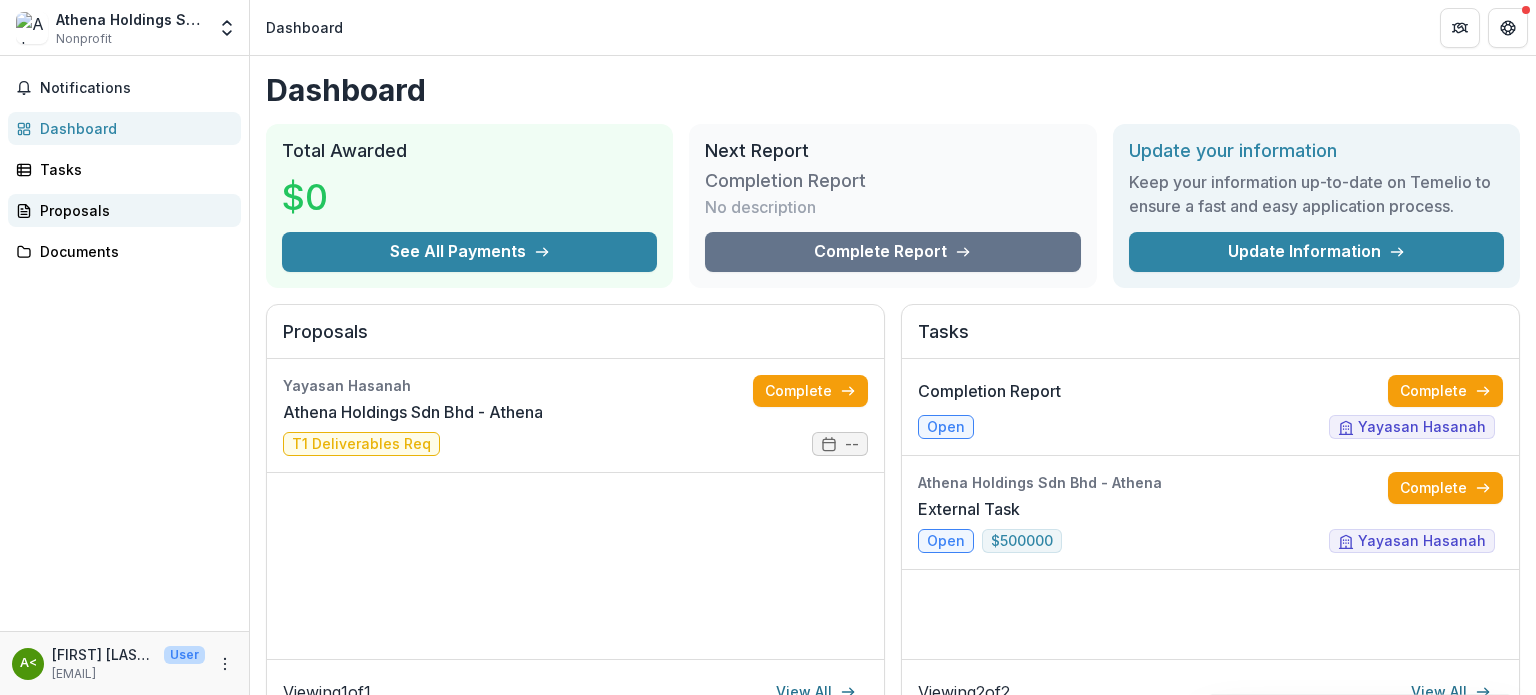 click on "Proposals" at bounding box center [132, 210] 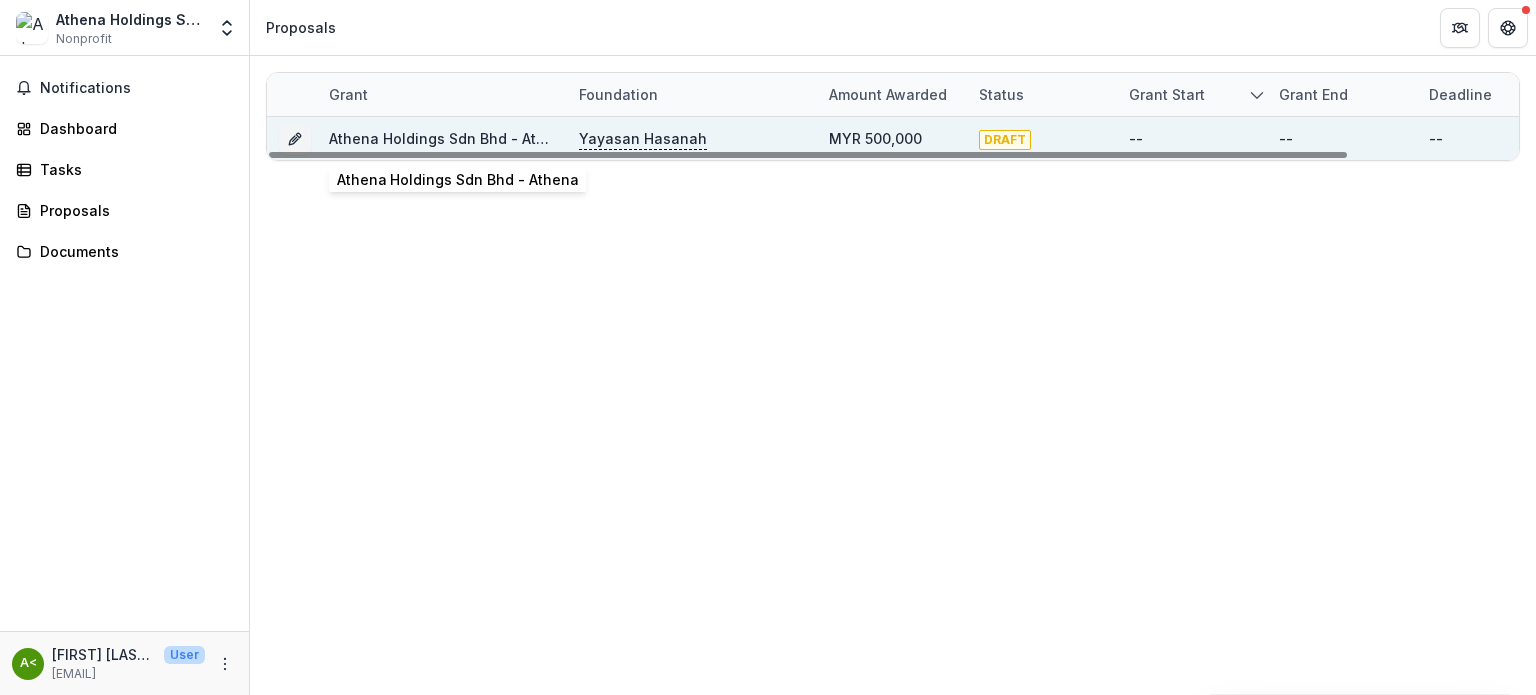 click on "Athena Holdings Sdn Bhd - Athena" at bounding box center [450, 138] 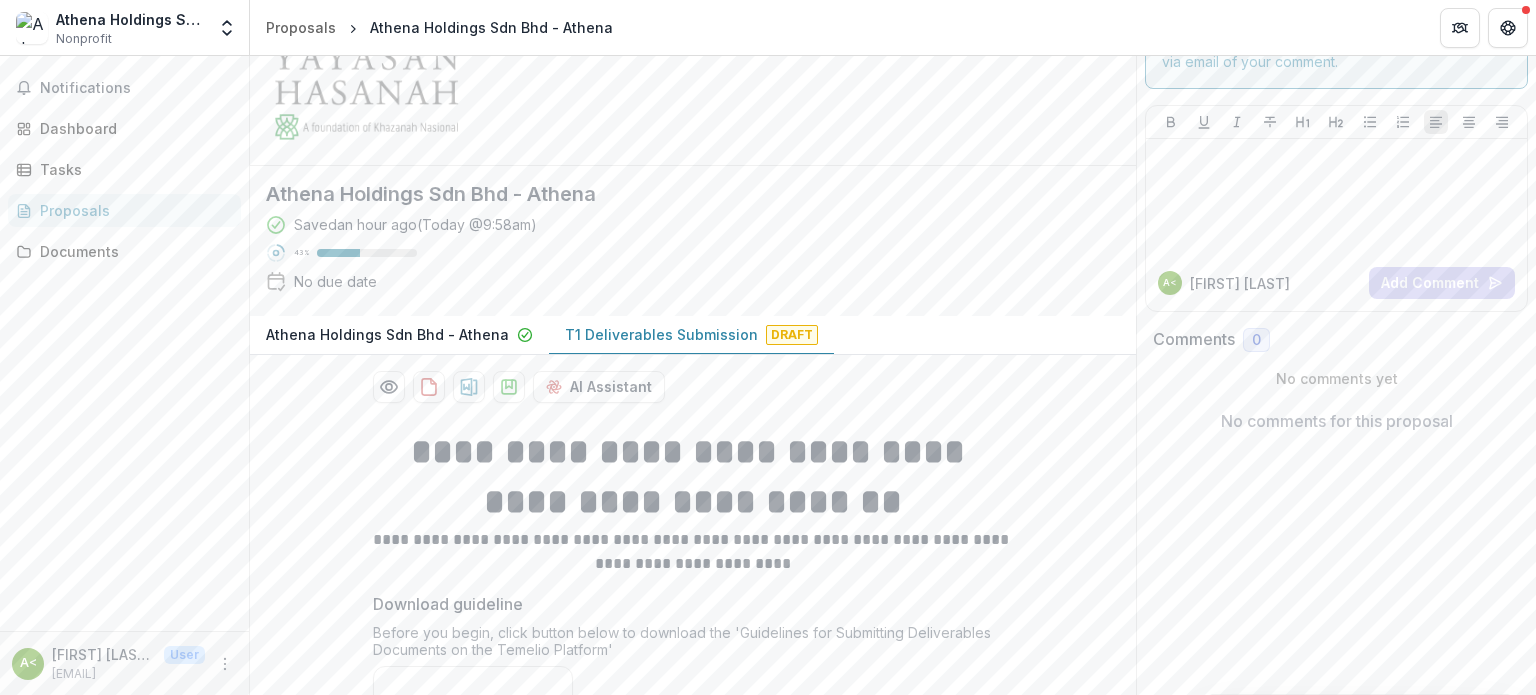 scroll, scrollTop: 0, scrollLeft: 0, axis: both 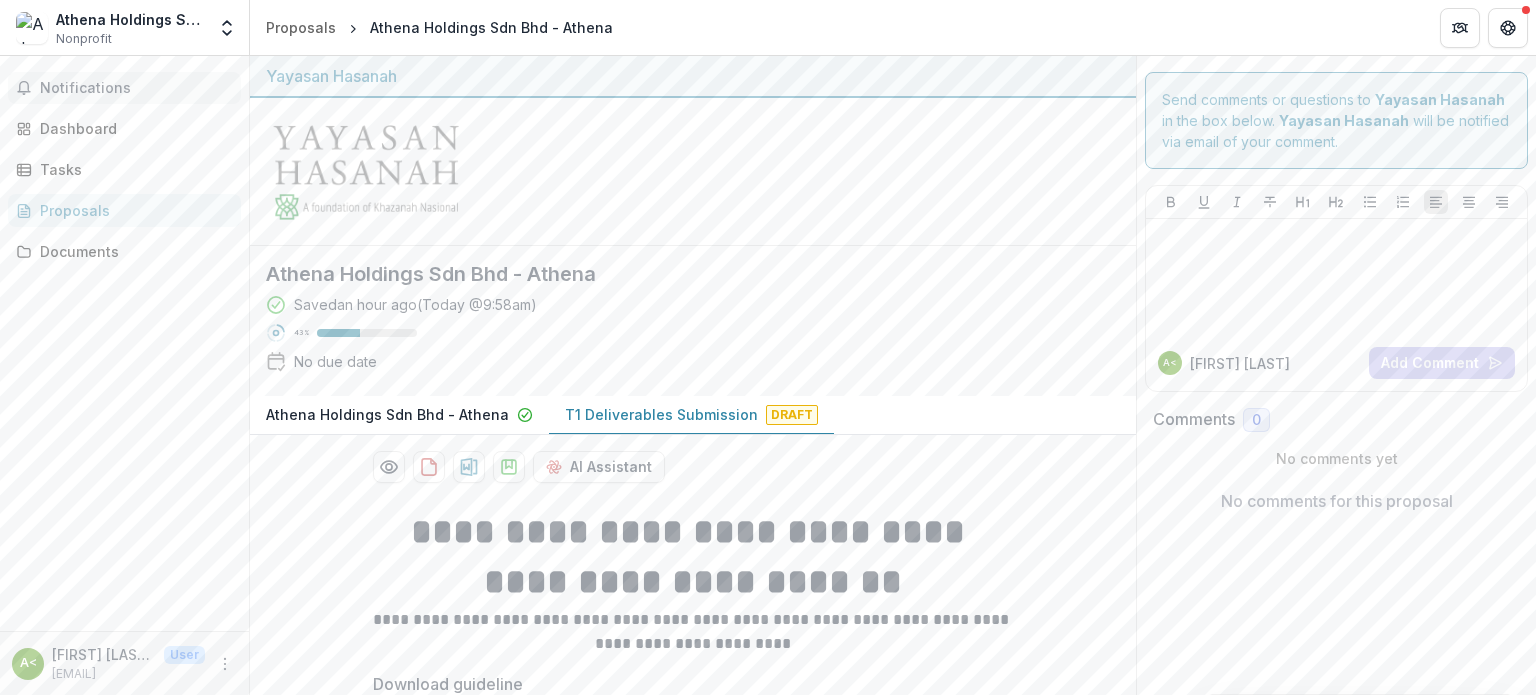 click on "Notifications" at bounding box center [136, 88] 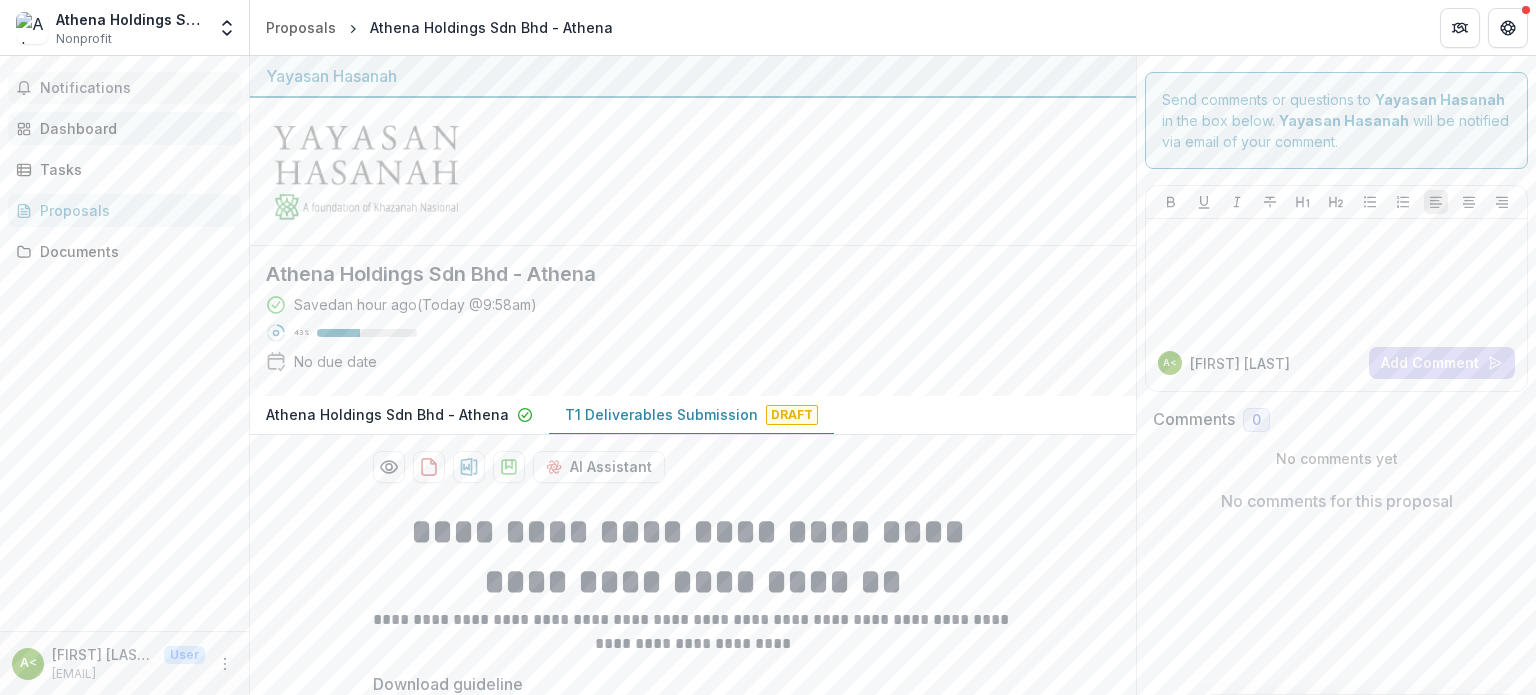 click on "Dashboard" at bounding box center [132, 128] 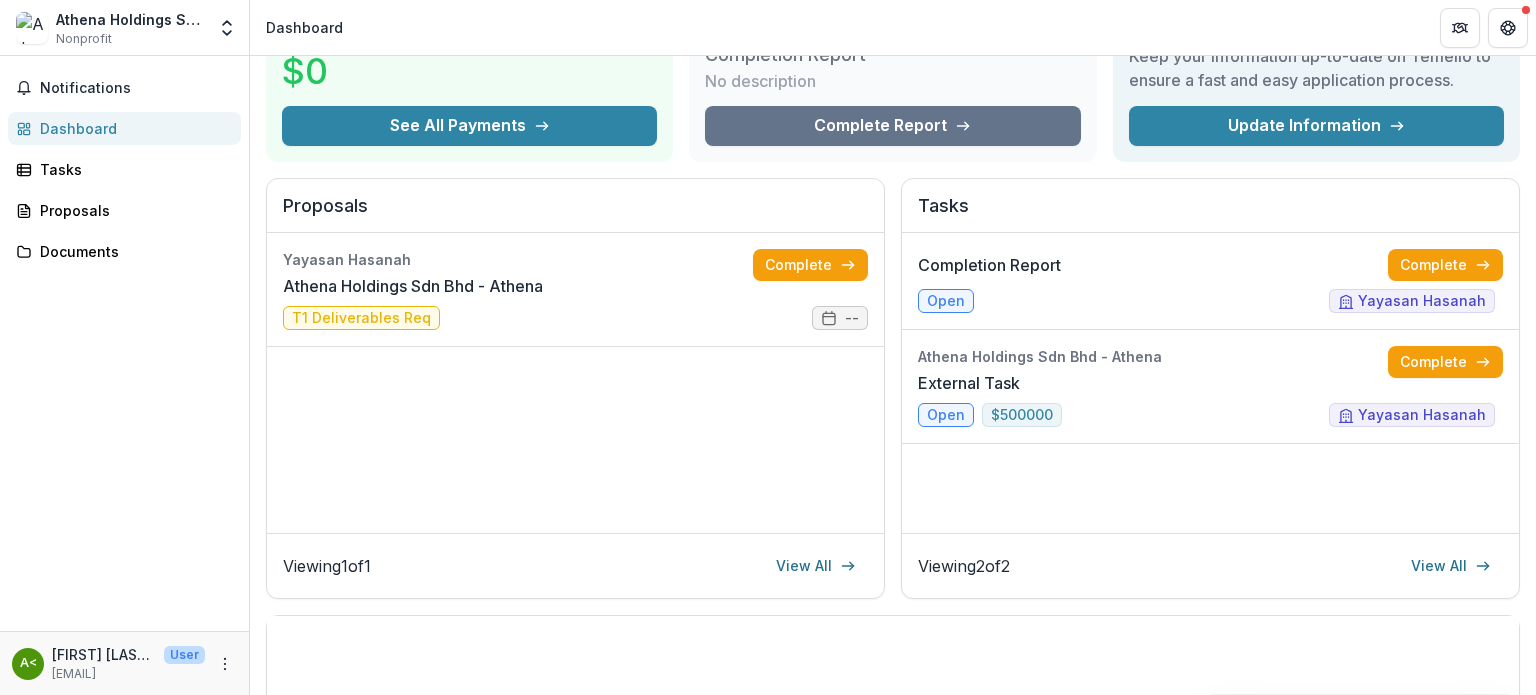 scroll, scrollTop: 0, scrollLeft: 0, axis: both 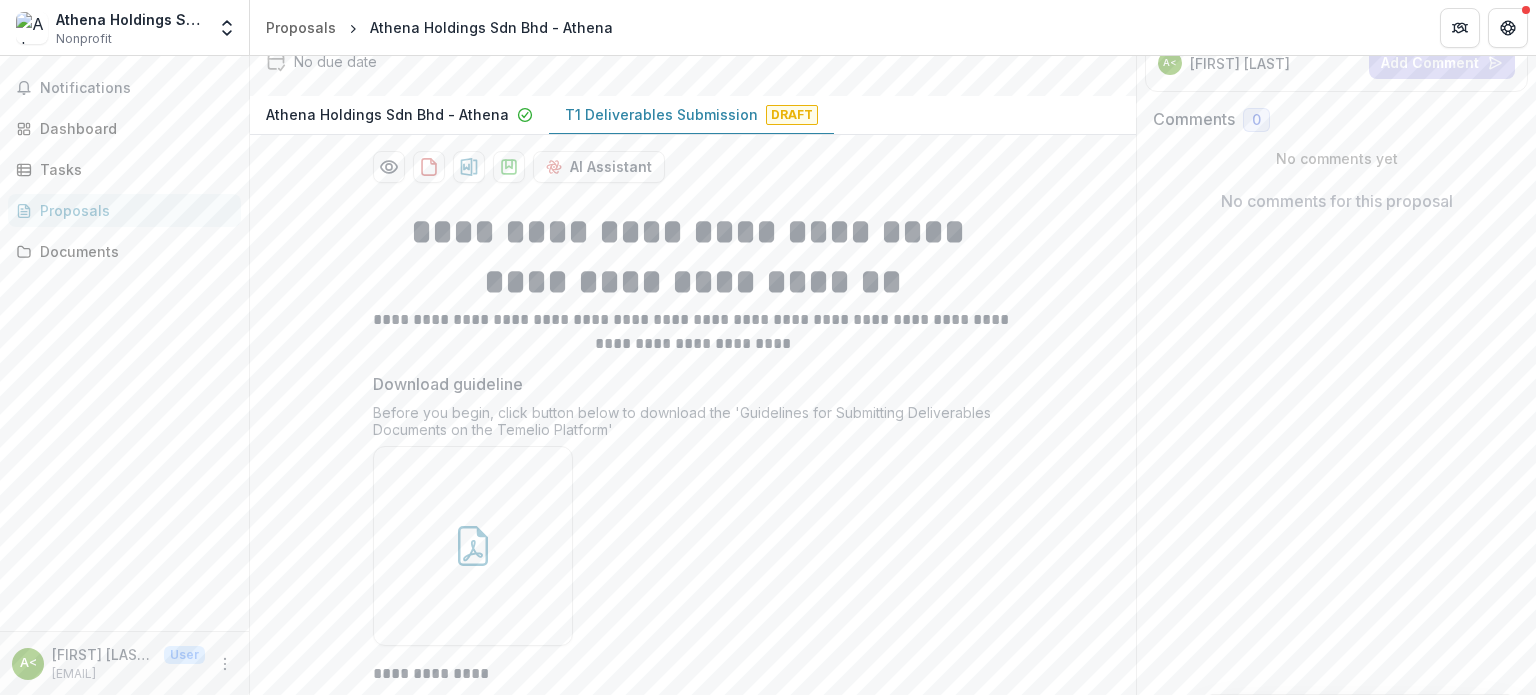 click on "T1 Deliverables Submission" at bounding box center [661, 114] 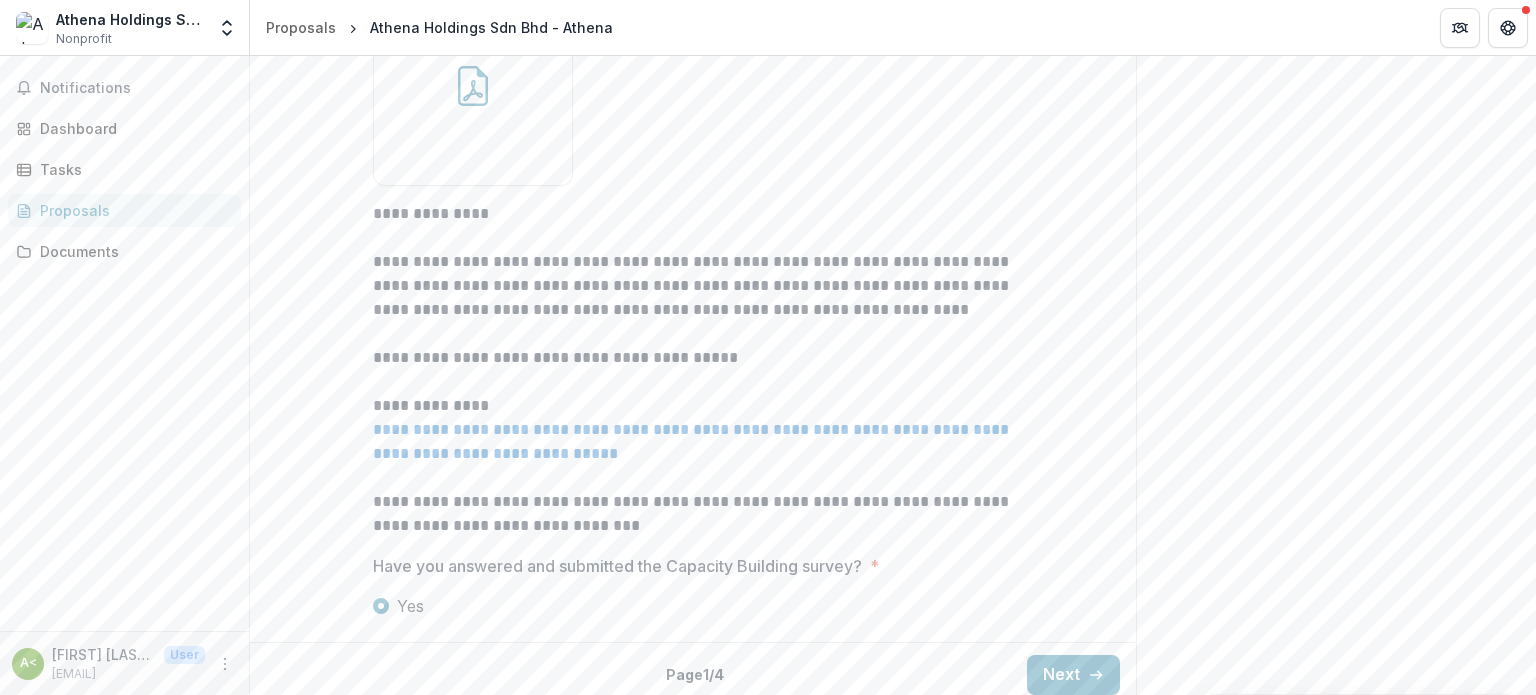 scroll, scrollTop: 769, scrollLeft: 0, axis: vertical 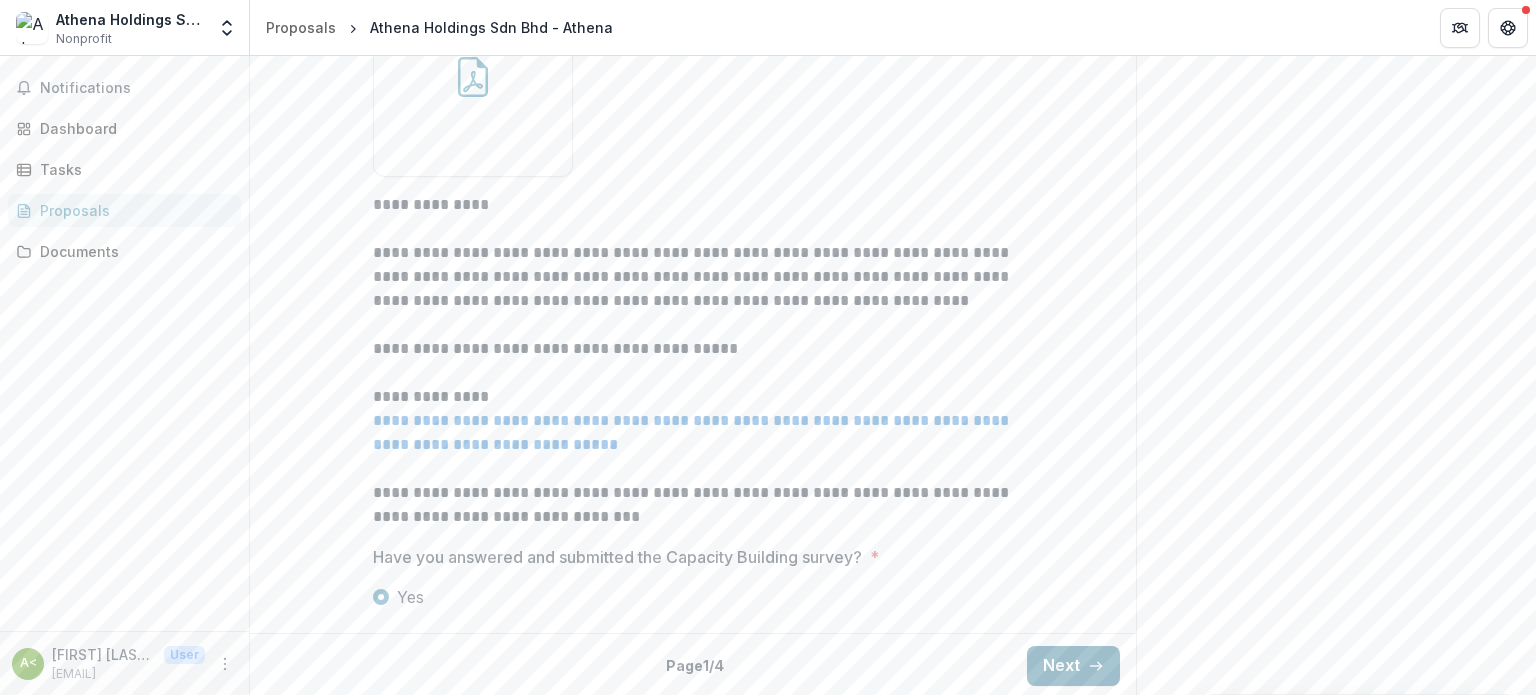 click on "Next" at bounding box center [1073, 666] 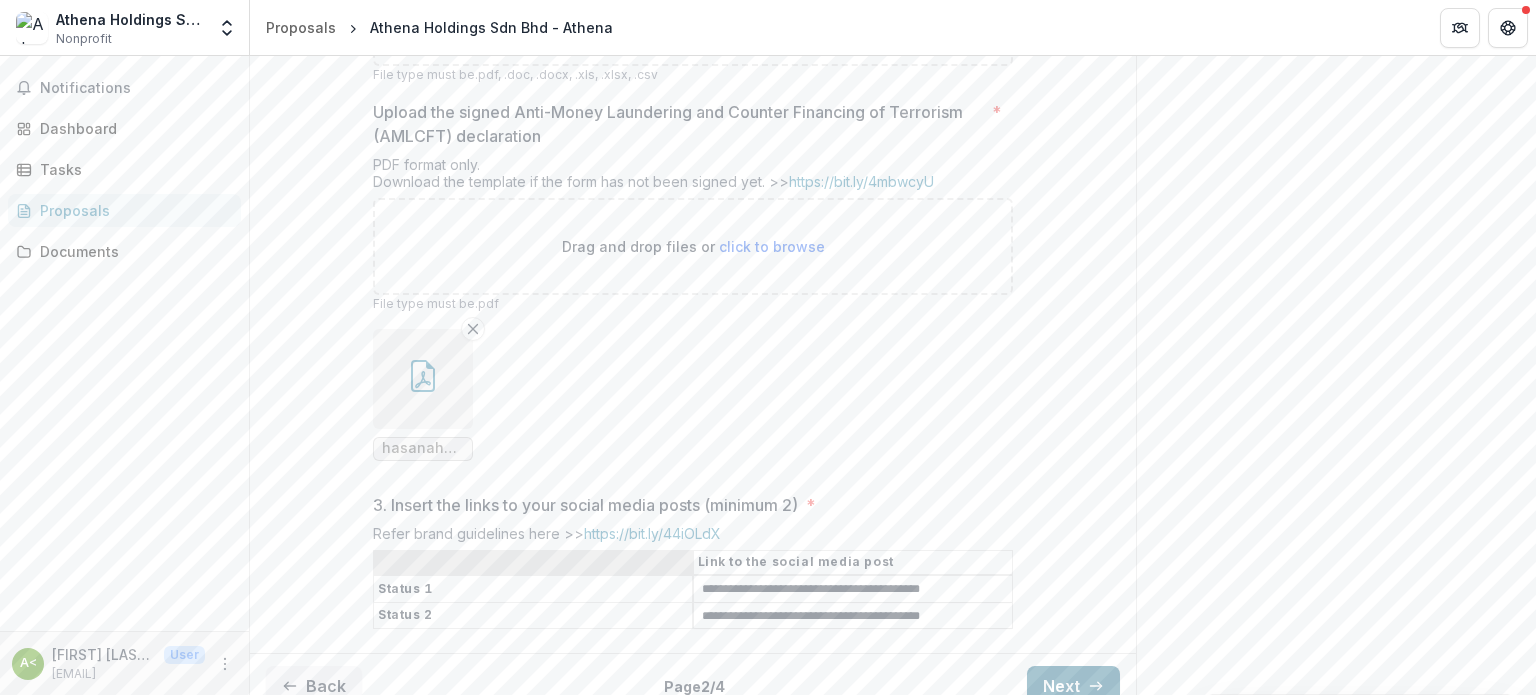 click on "Next" at bounding box center (1073, 686) 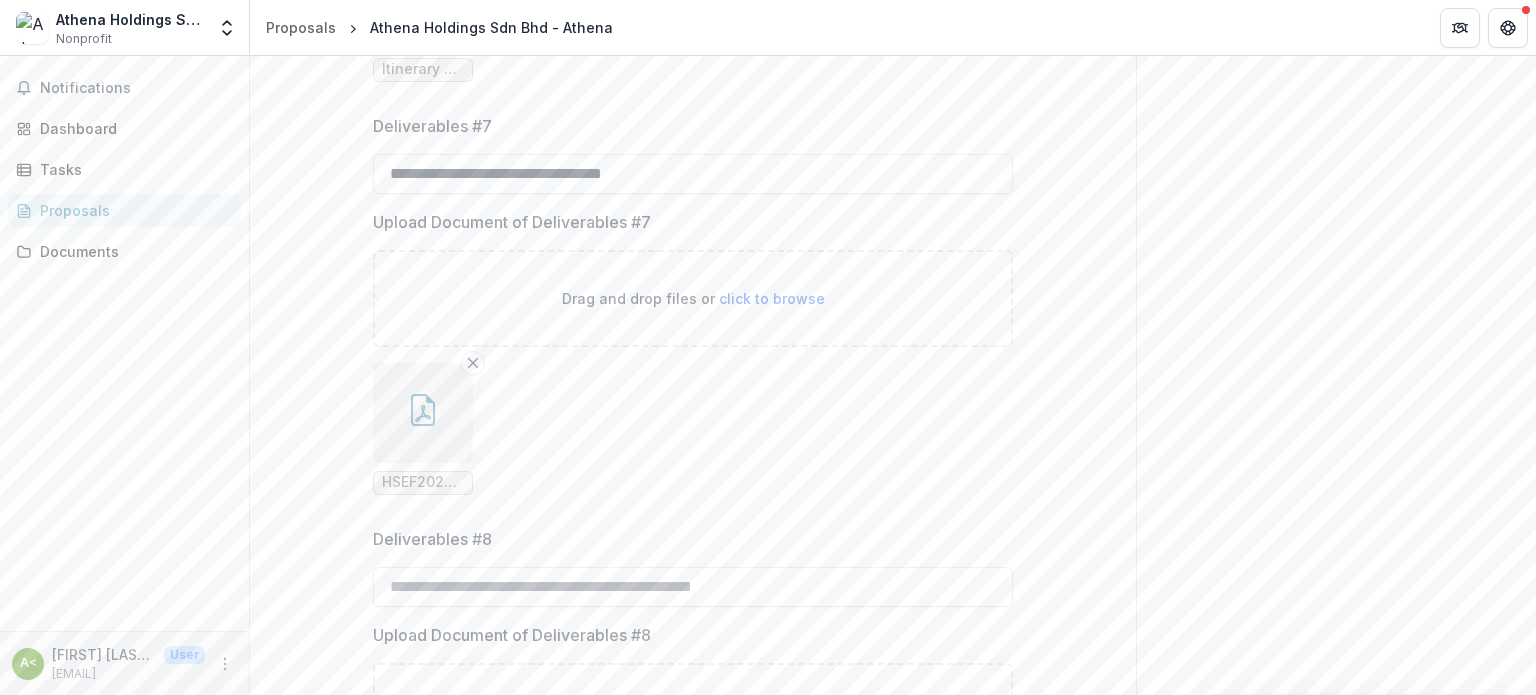 scroll, scrollTop: 1869, scrollLeft: 0, axis: vertical 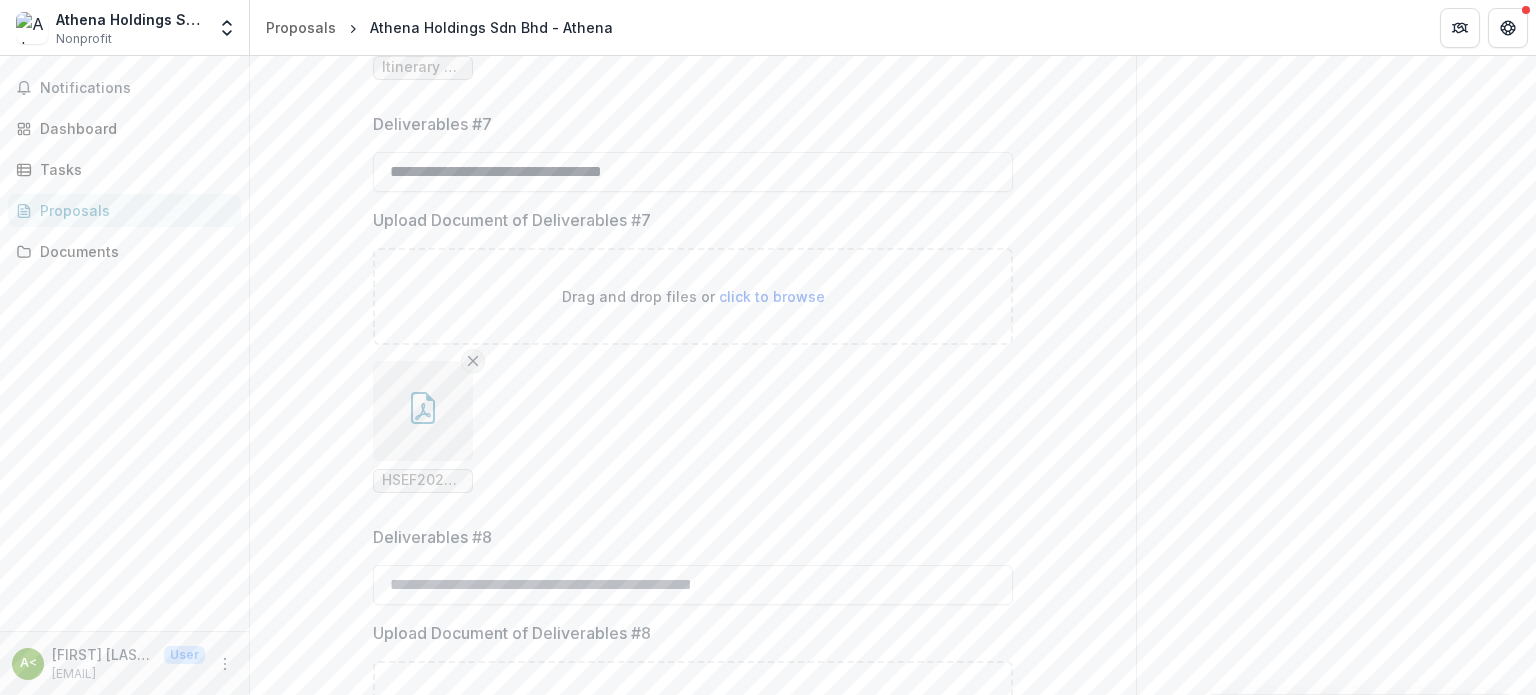 click 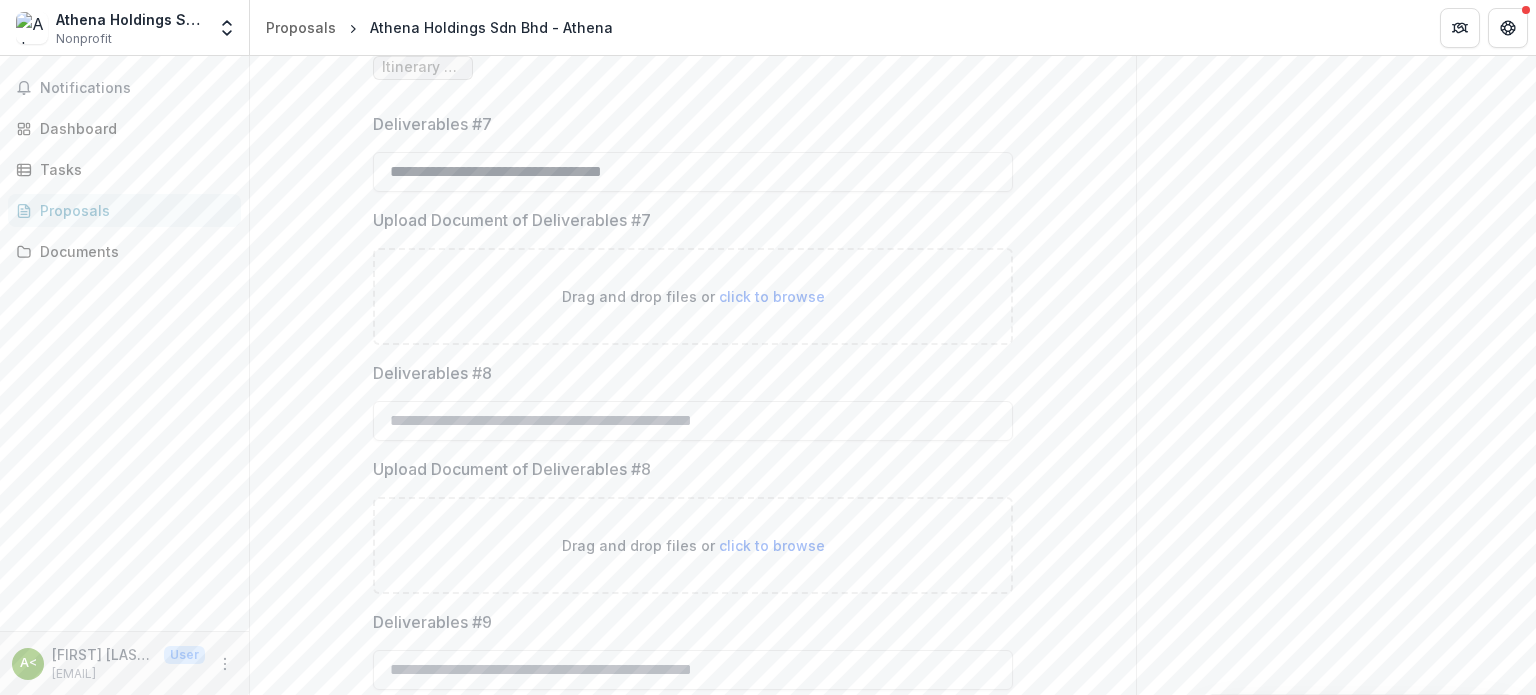 click on "Drag and drop files or   click to browse" at bounding box center [693, 296] 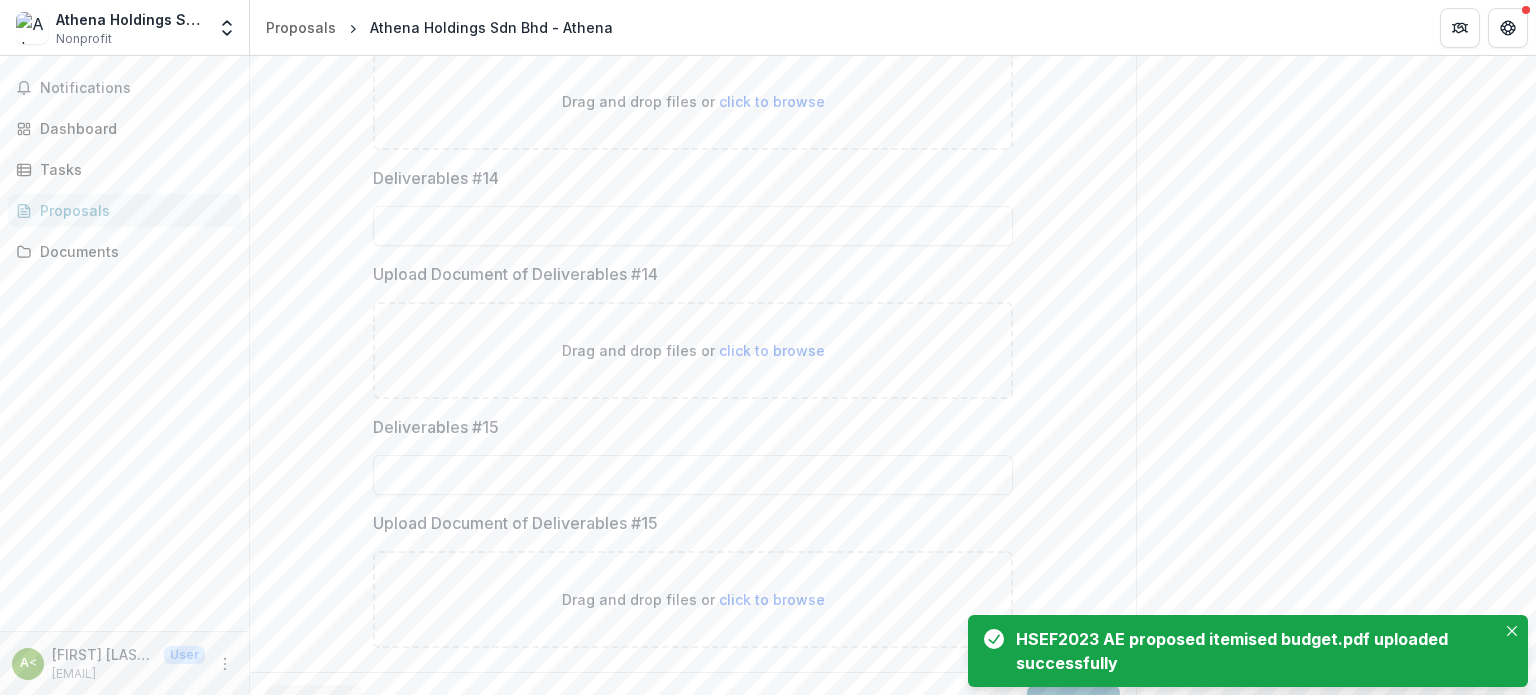 scroll, scrollTop: 3752, scrollLeft: 0, axis: vertical 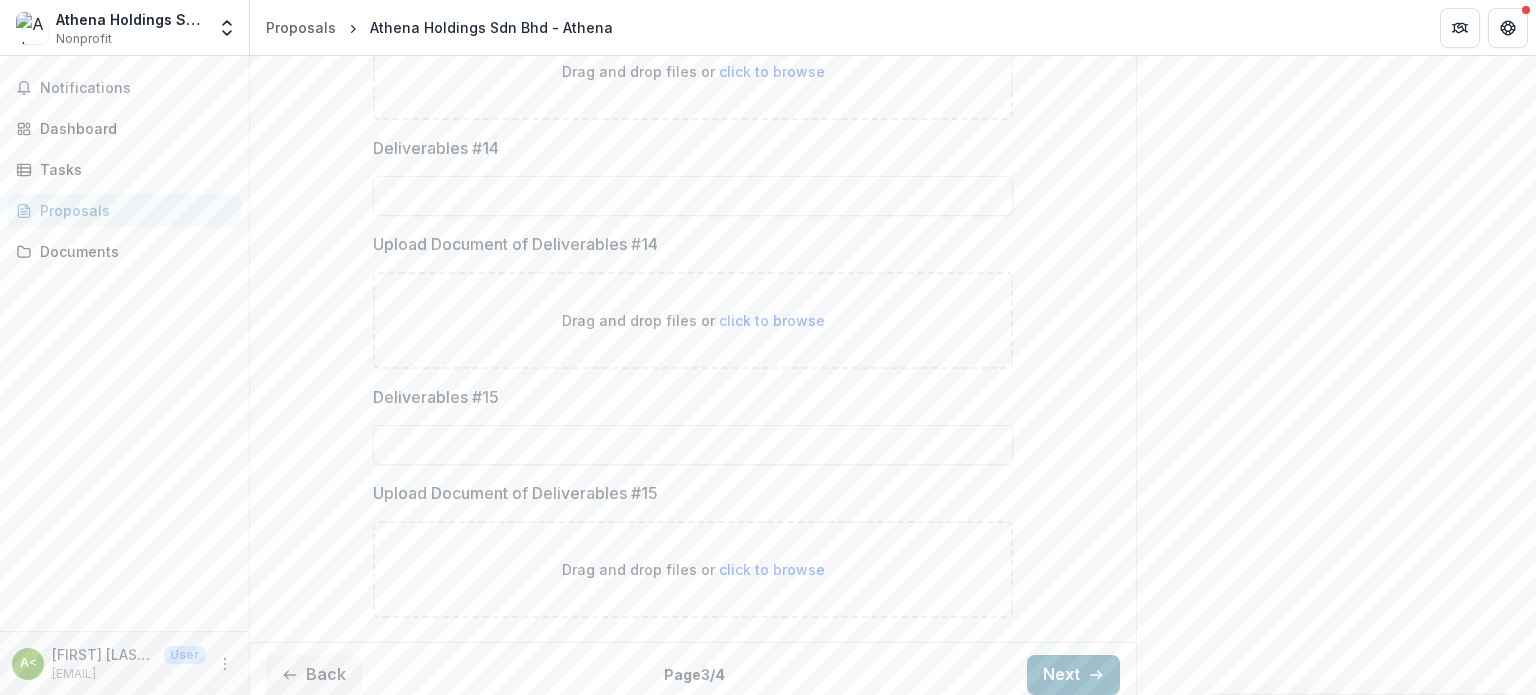 click on "Next" at bounding box center (1073, 675) 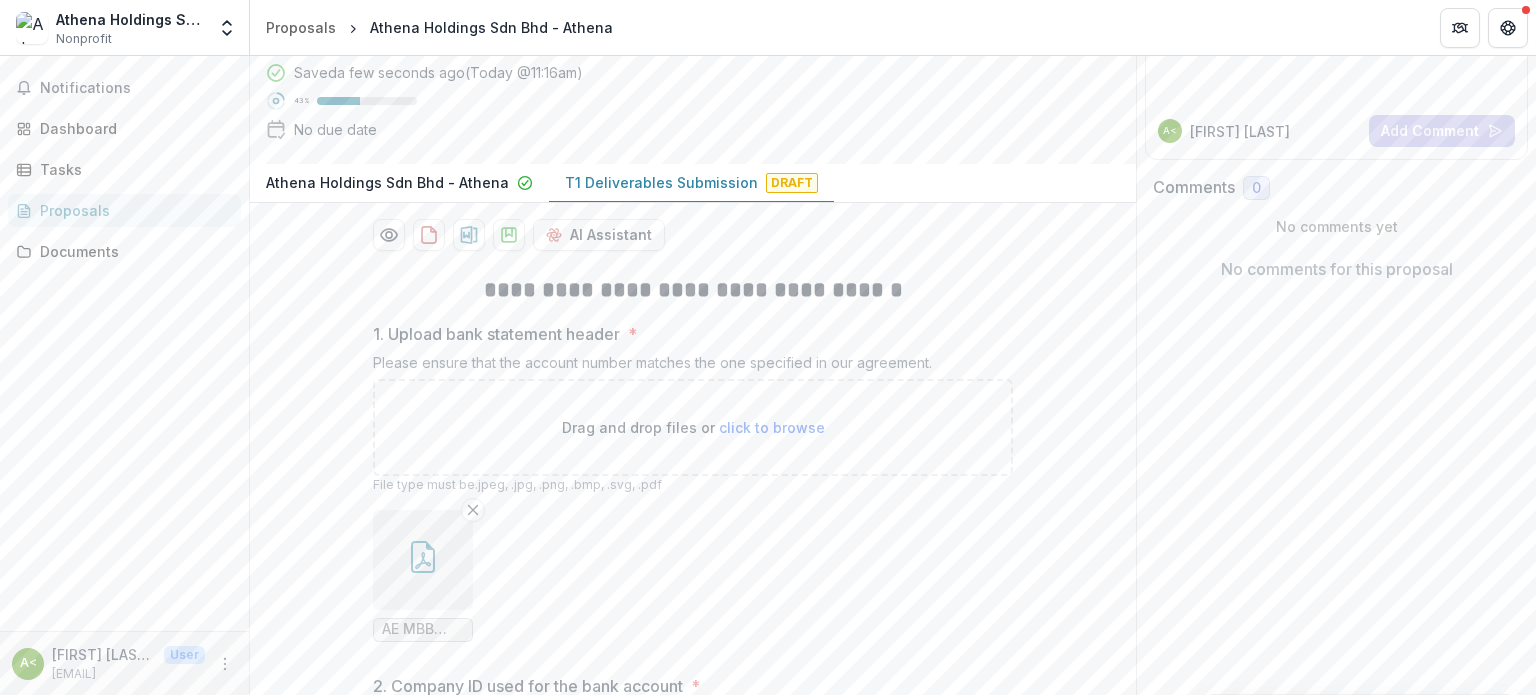 scroll, scrollTop: 427, scrollLeft: 0, axis: vertical 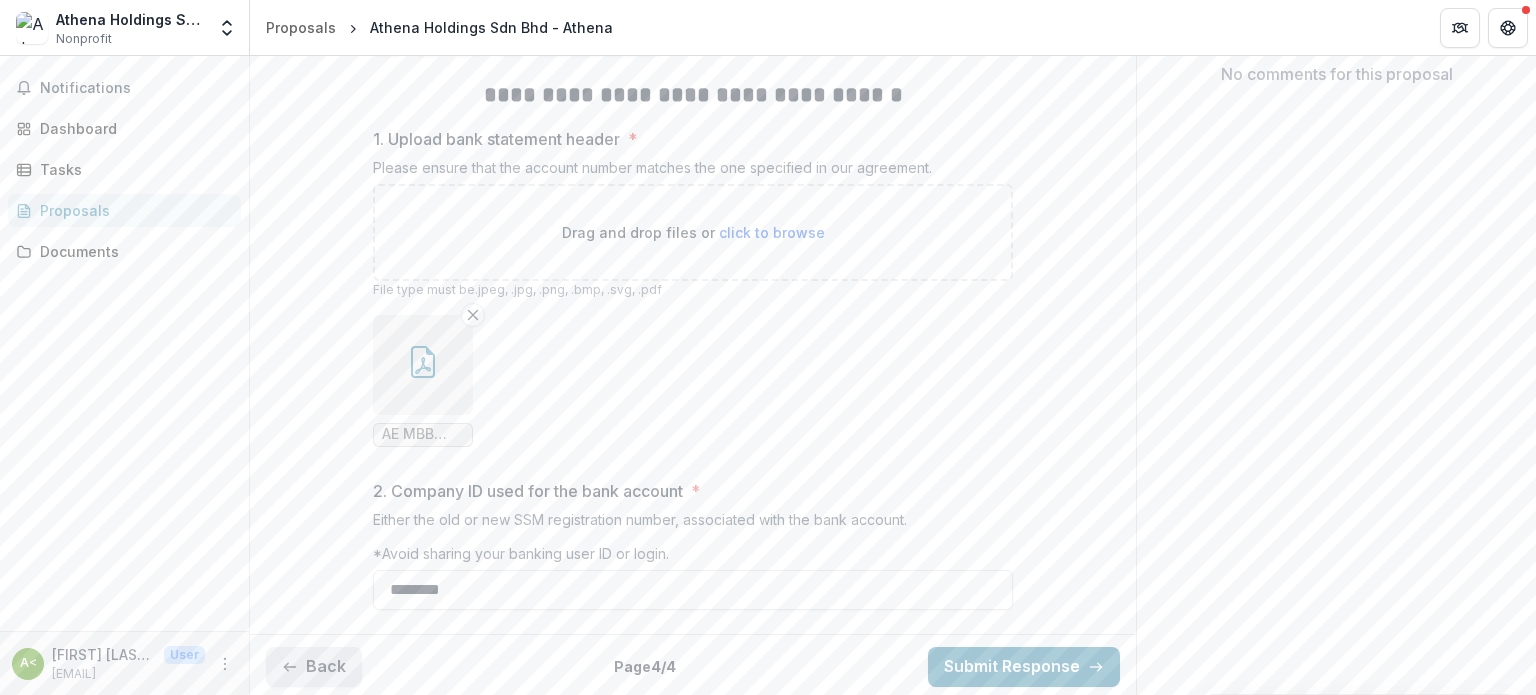 click on "Back" at bounding box center [314, 667] 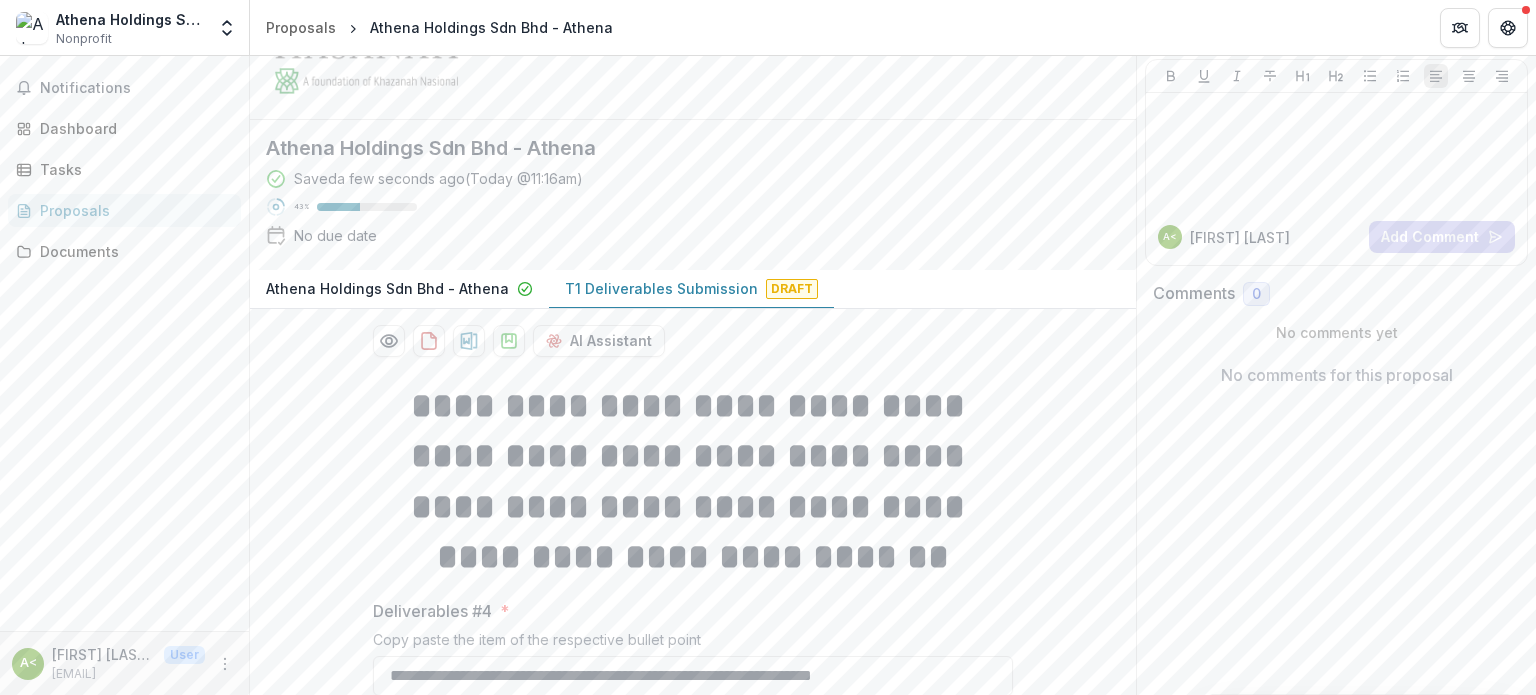 scroll, scrollTop: 0, scrollLeft: 0, axis: both 